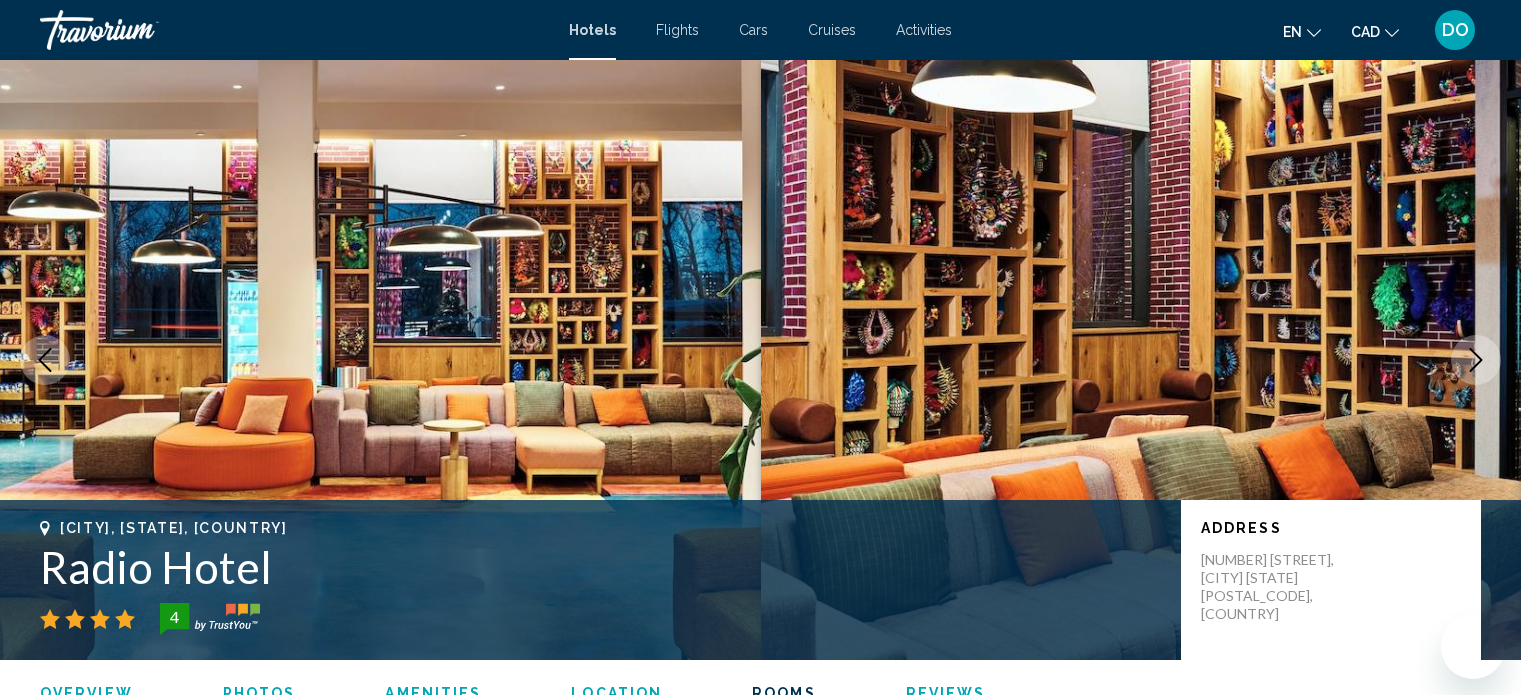 scroll, scrollTop: 3412, scrollLeft: 0, axis: vertical 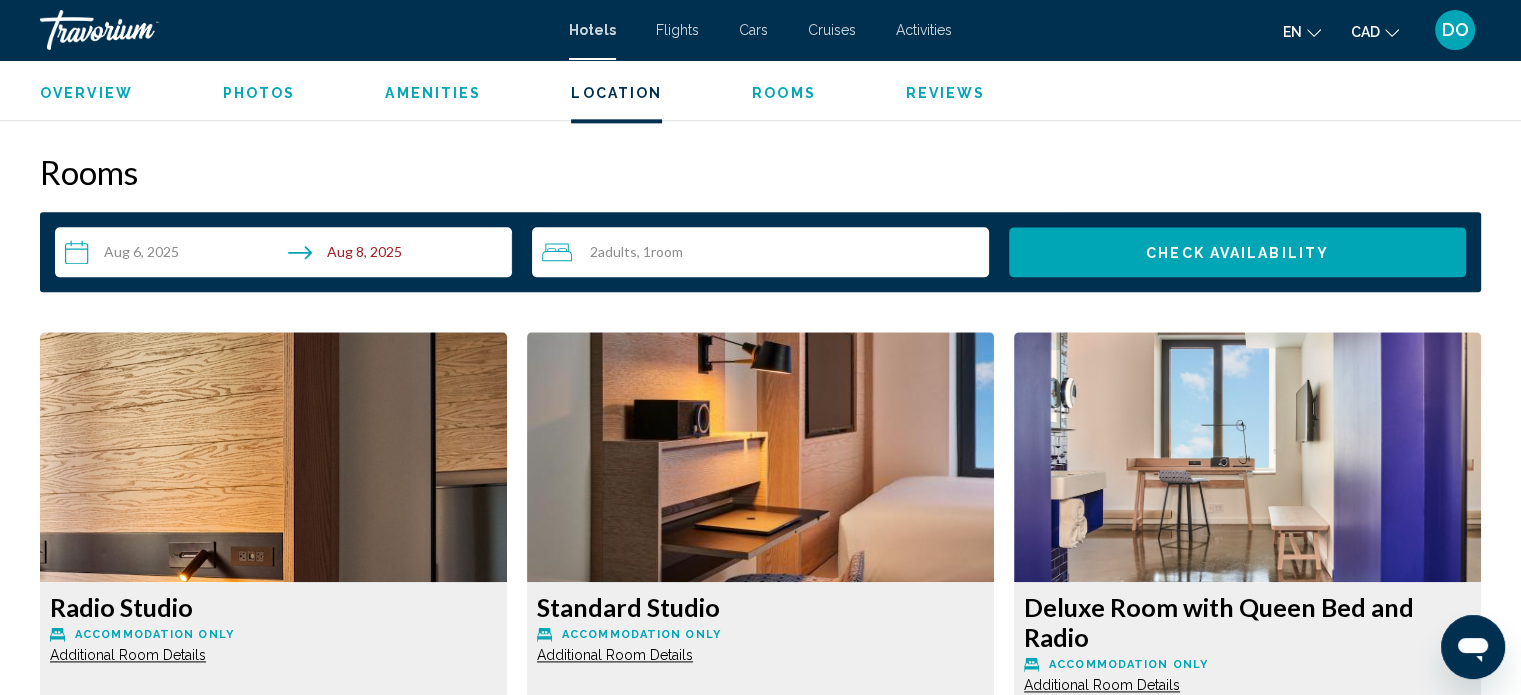 click on "**********" at bounding box center (287, 255) 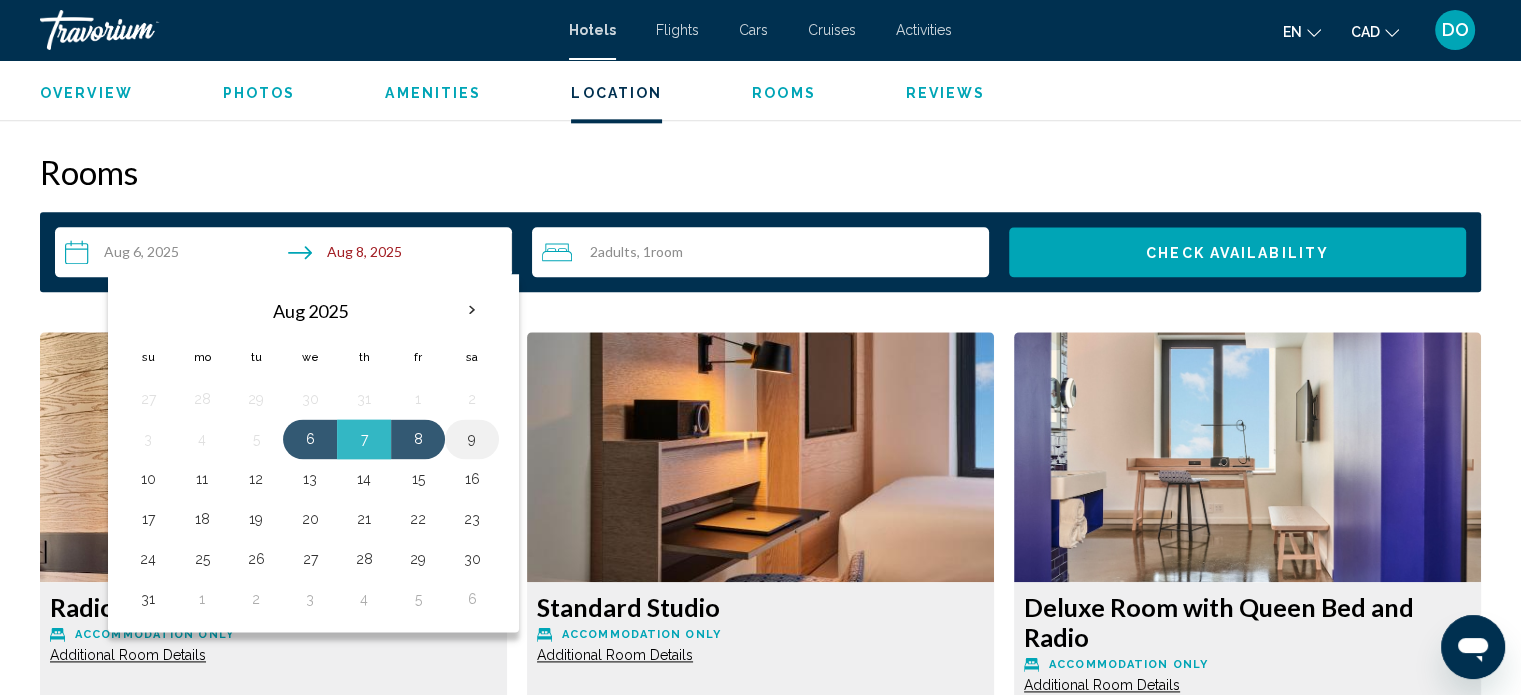 click on "9" at bounding box center [472, 439] 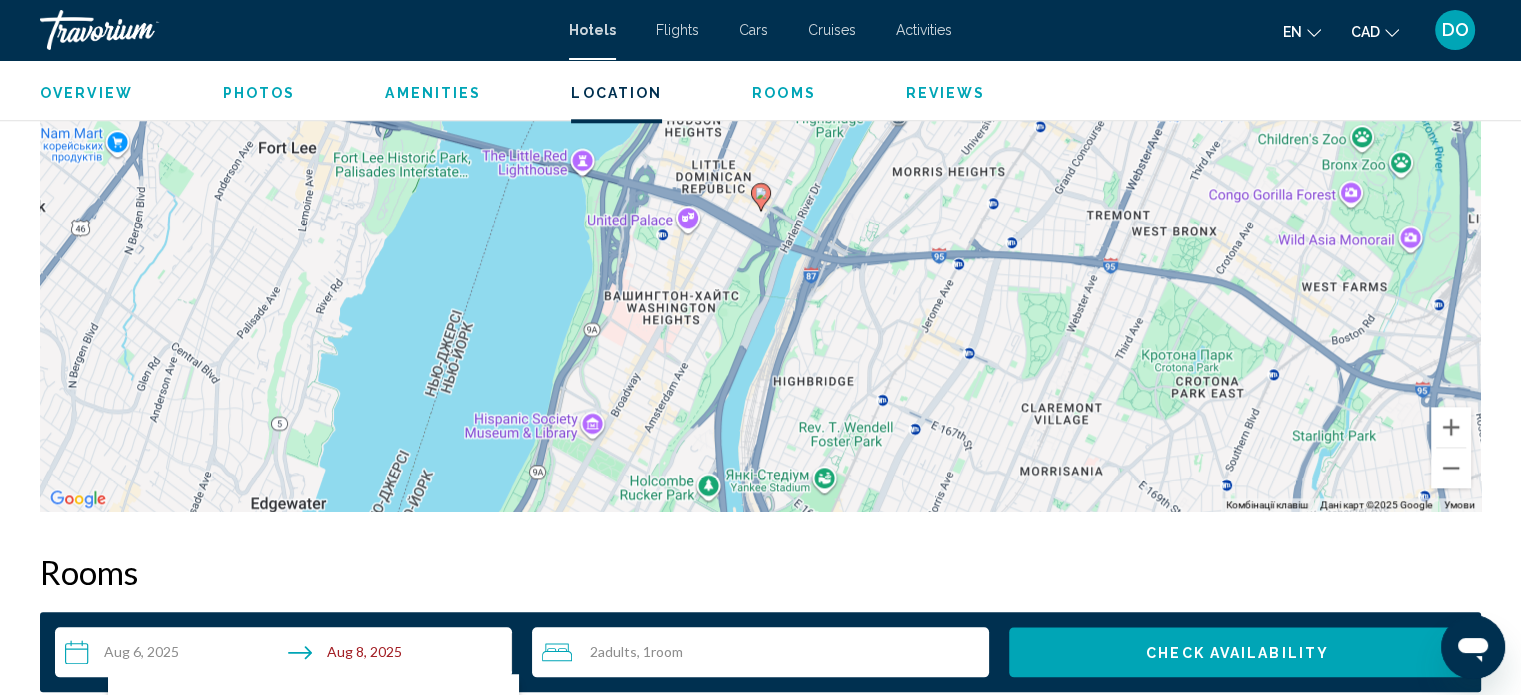 scroll, scrollTop: 2500, scrollLeft: 0, axis: vertical 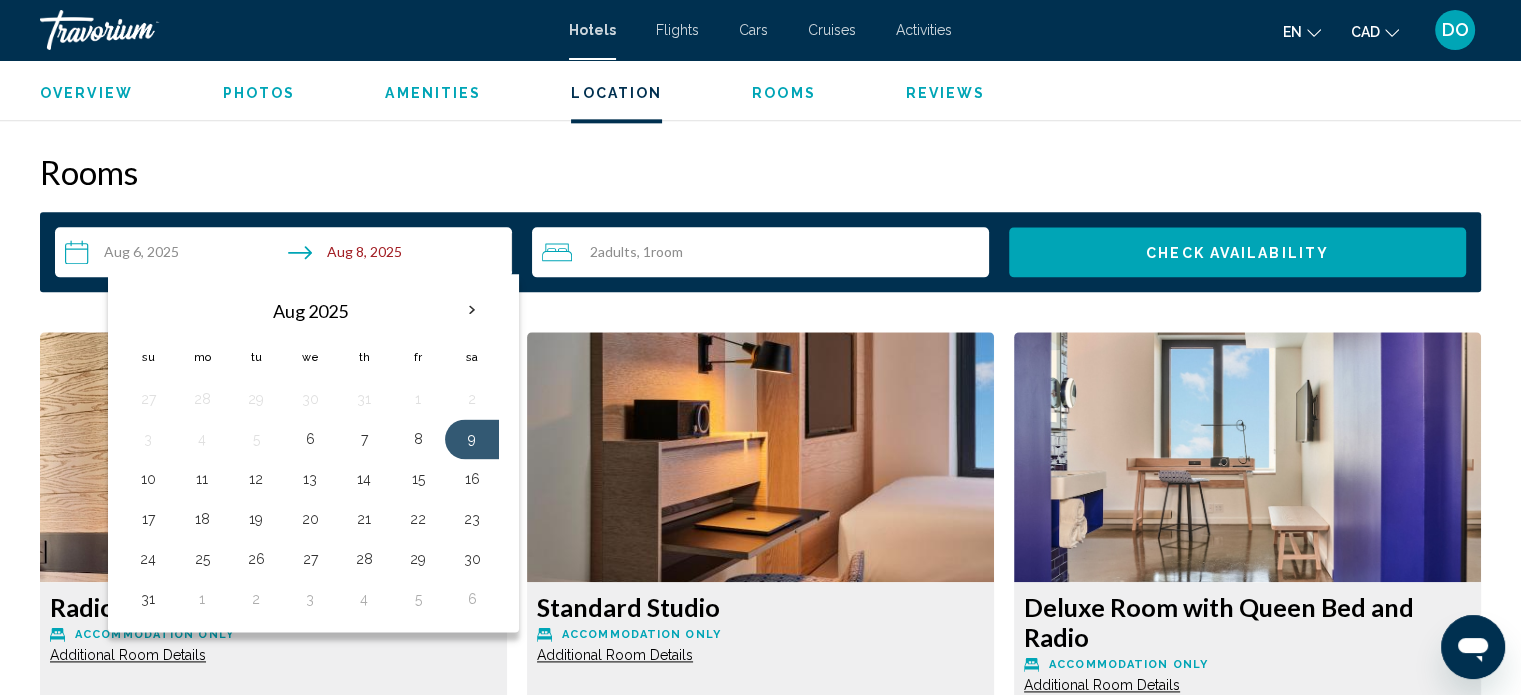 click on "Rooms" at bounding box center [760, 172] 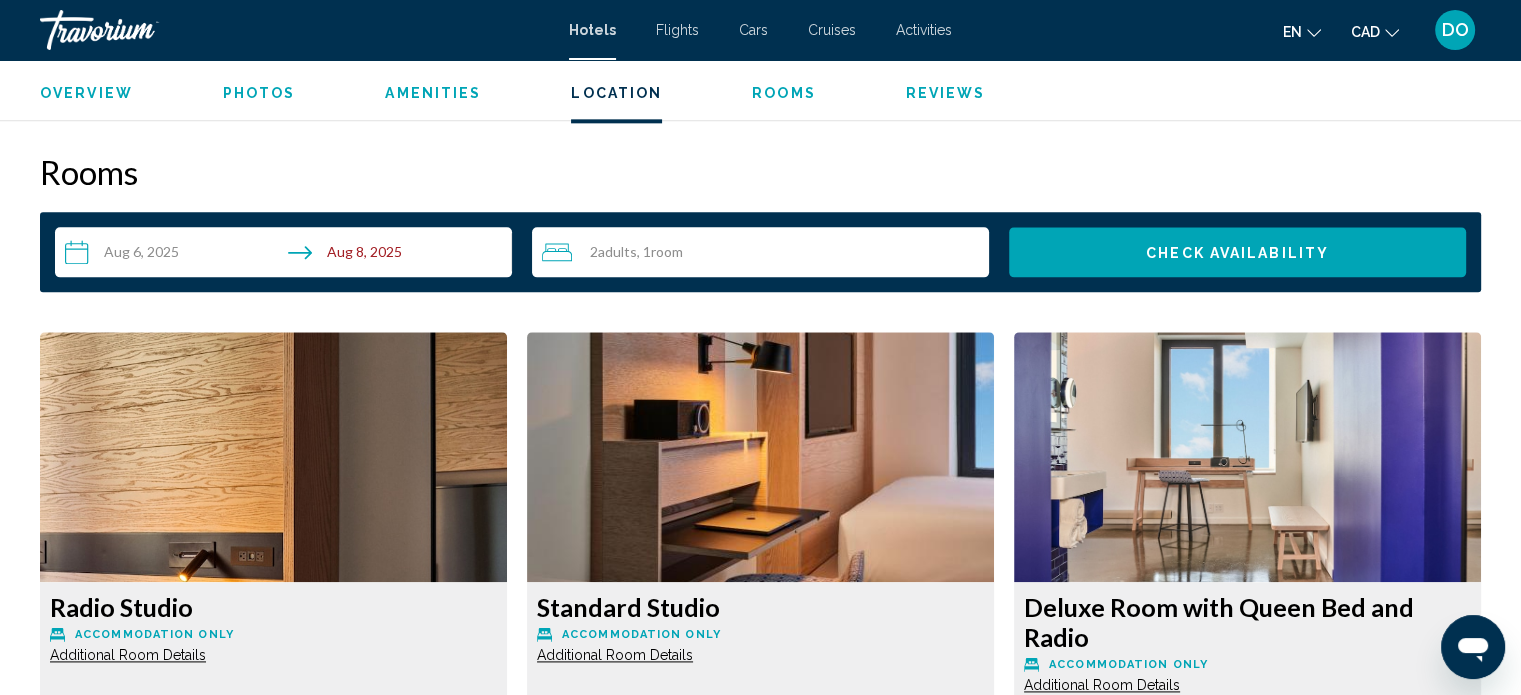 click on "**********" at bounding box center (287, 255) 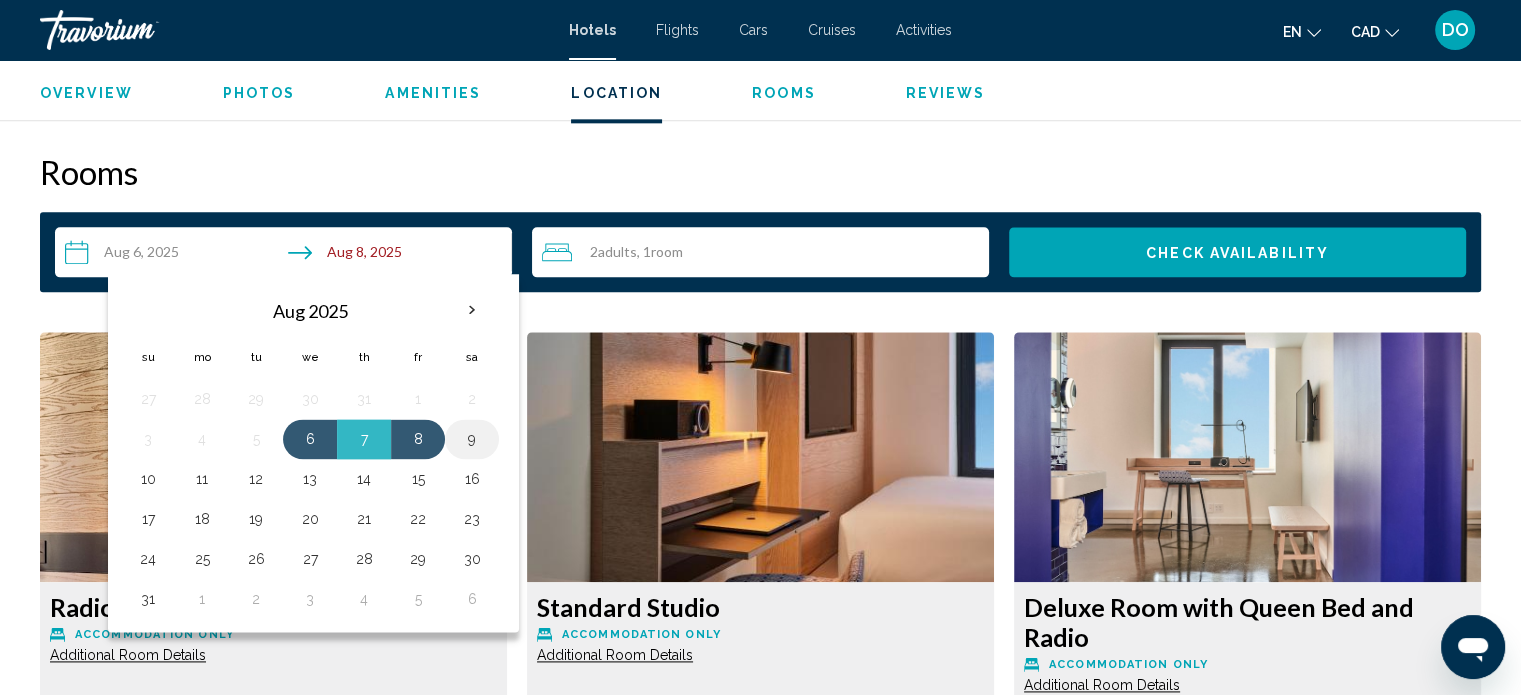 click on "9" at bounding box center [472, 439] 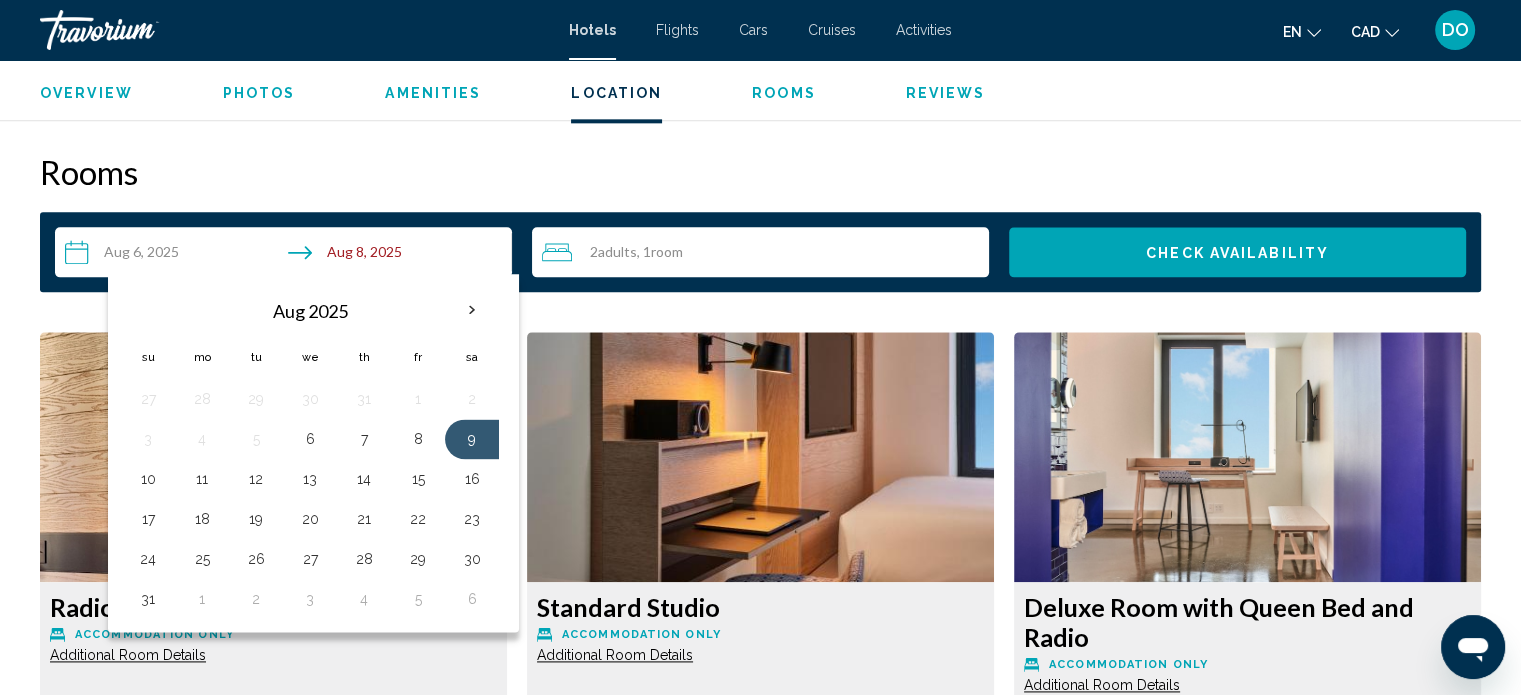 click on "Rooms" at bounding box center (760, 172) 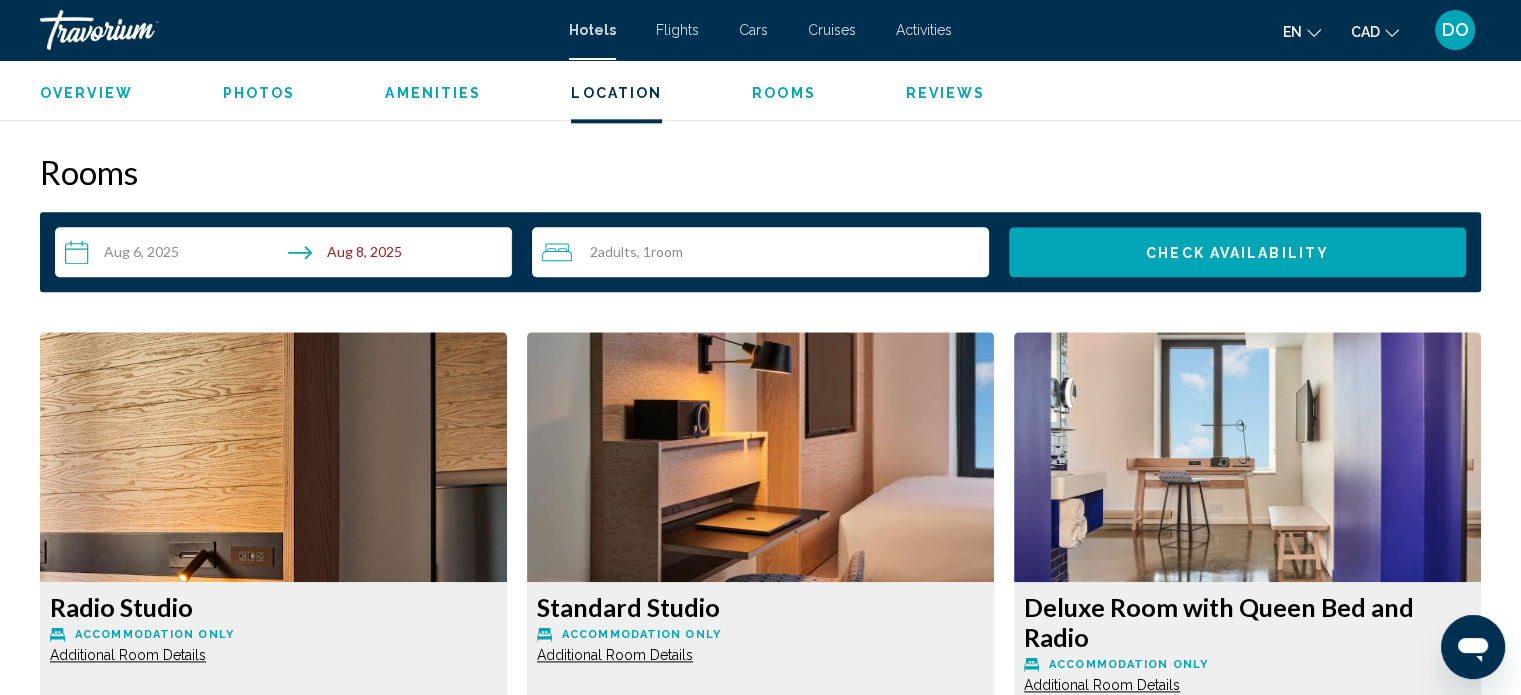 click on "**********" at bounding box center (287, 255) 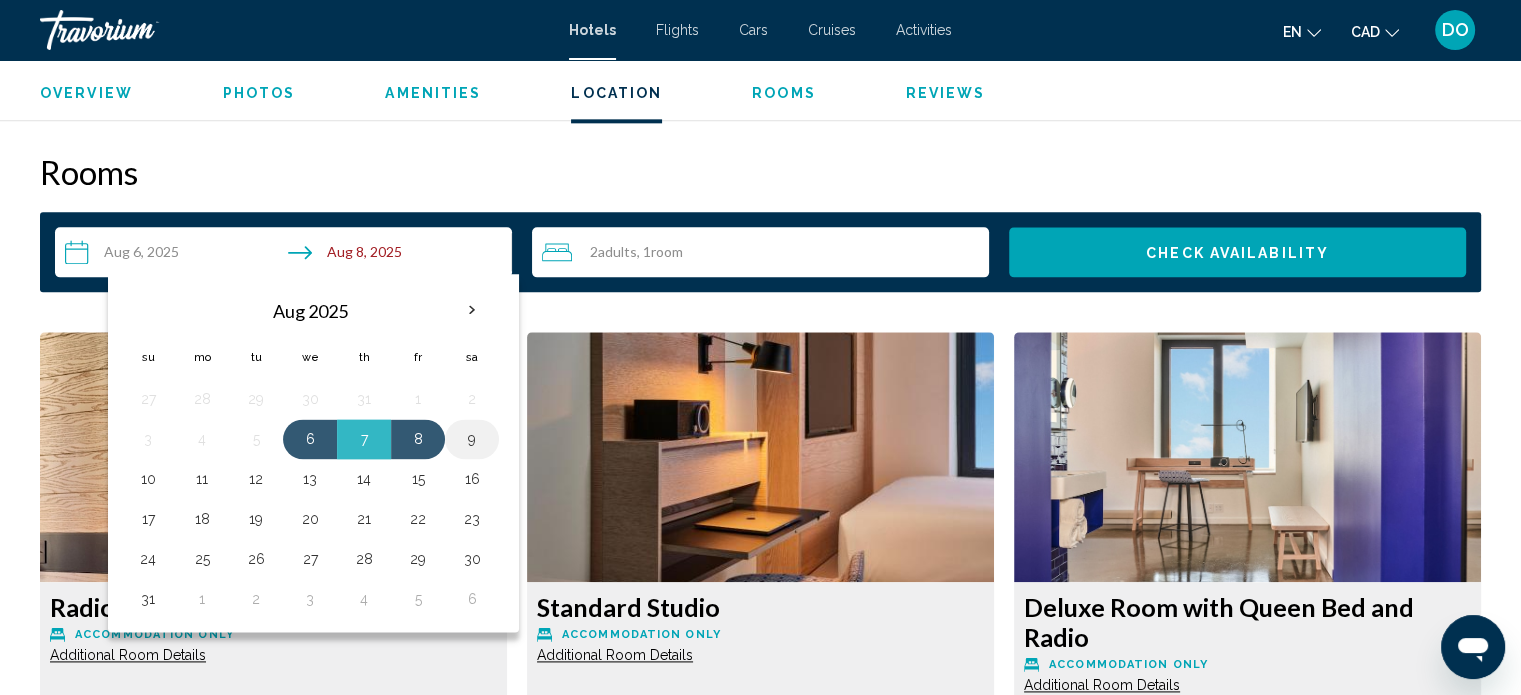 click on "9" at bounding box center (472, 439) 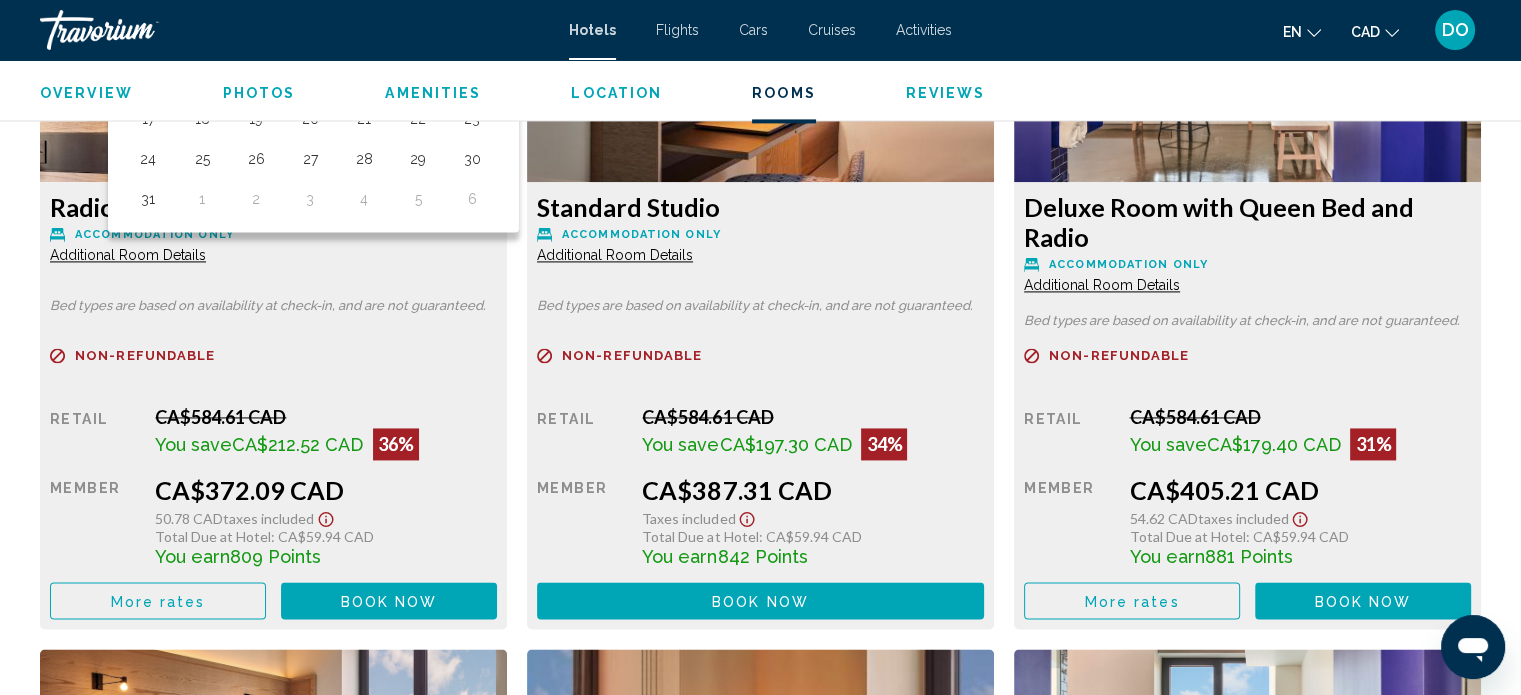 scroll, scrollTop: 2400, scrollLeft: 0, axis: vertical 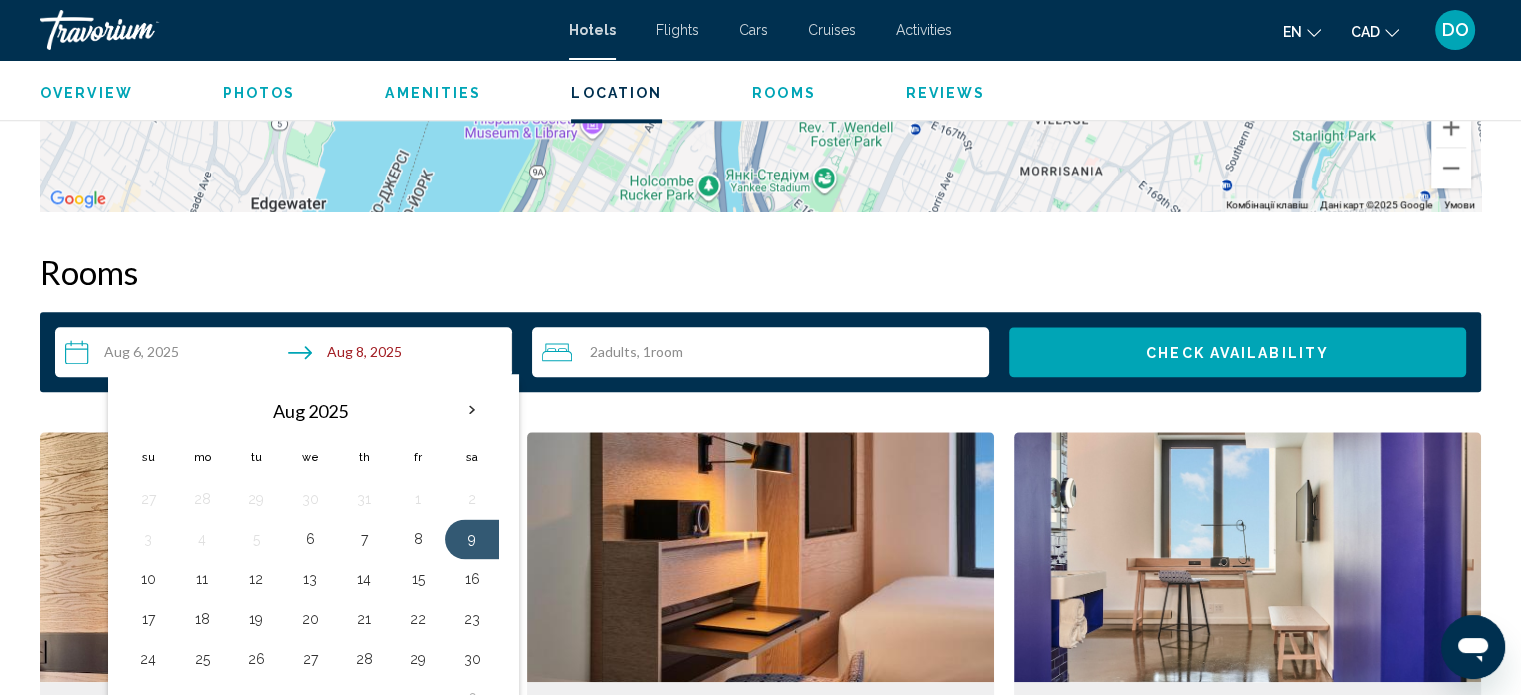 click on "Check Availability" at bounding box center [1237, 353] 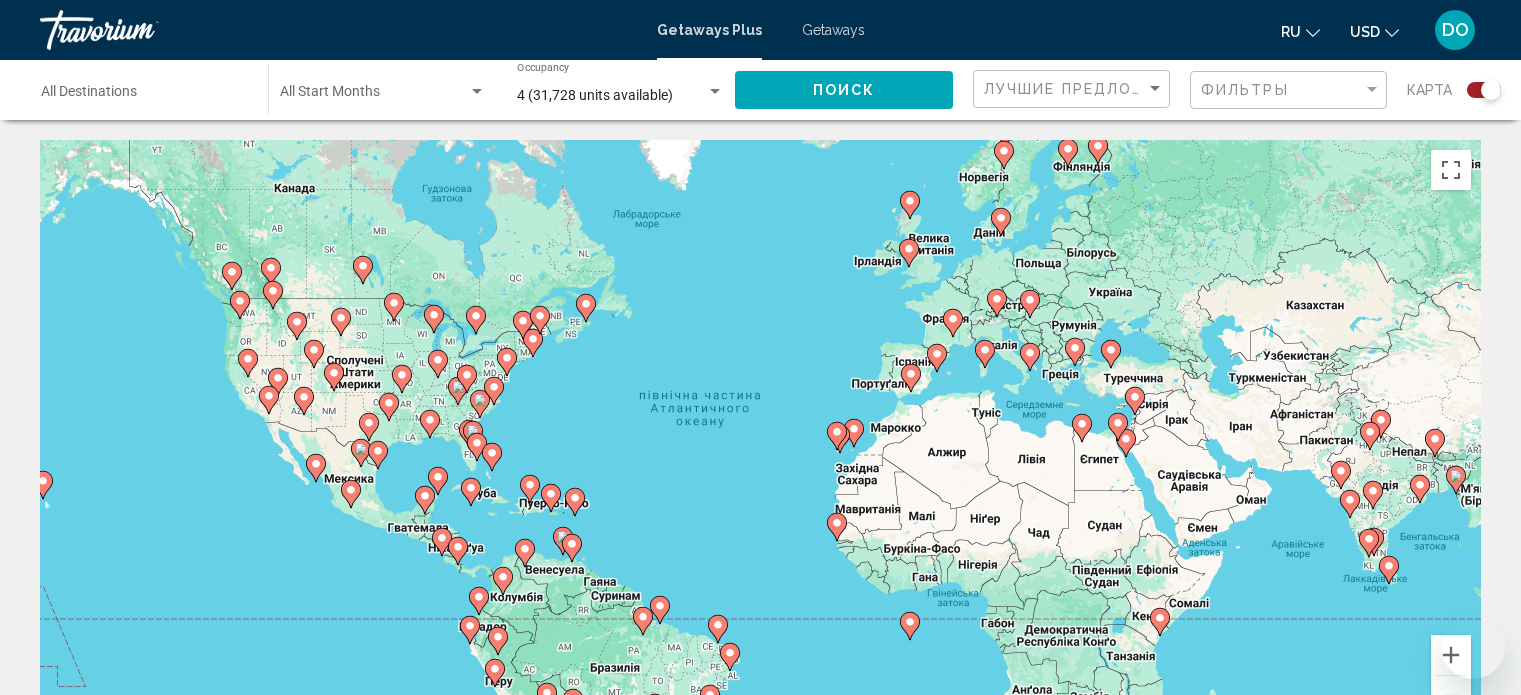 scroll, scrollTop: 1500, scrollLeft: 0, axis: vertical 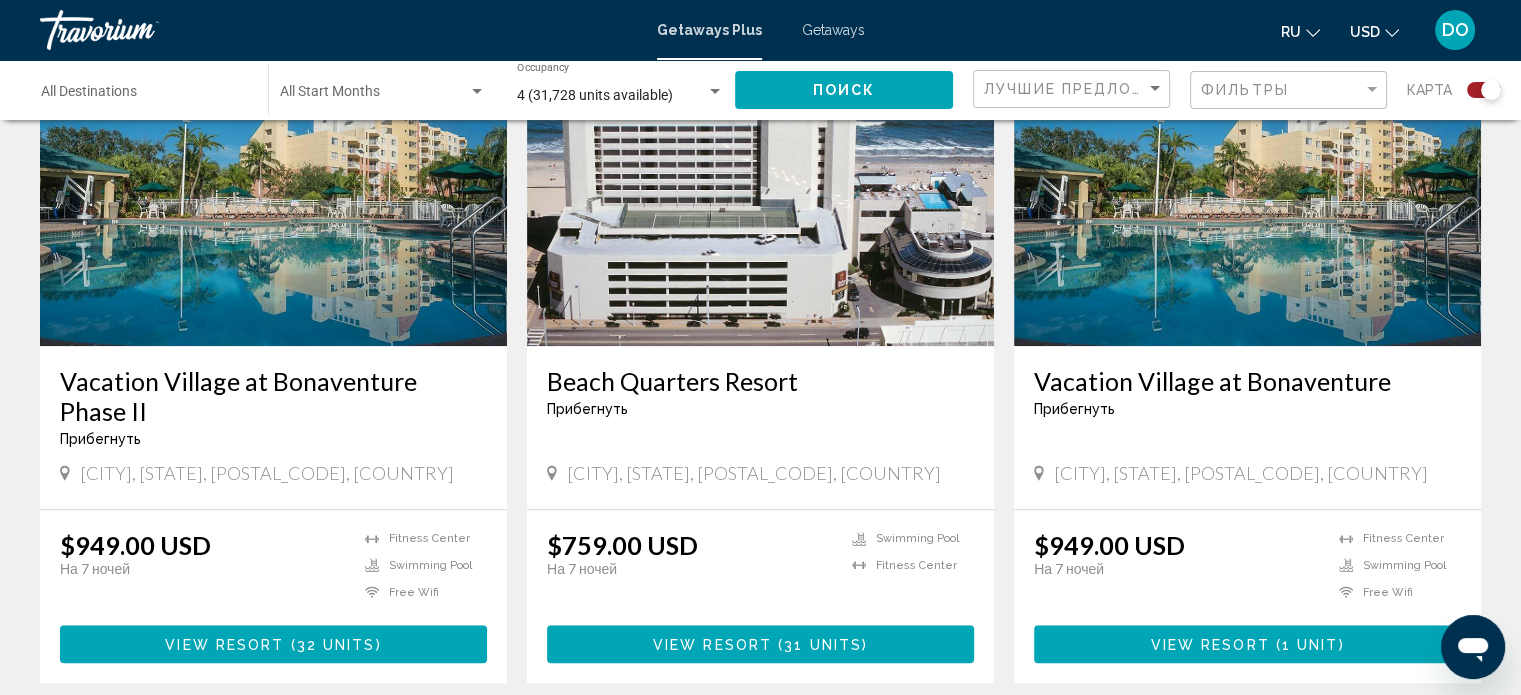 click 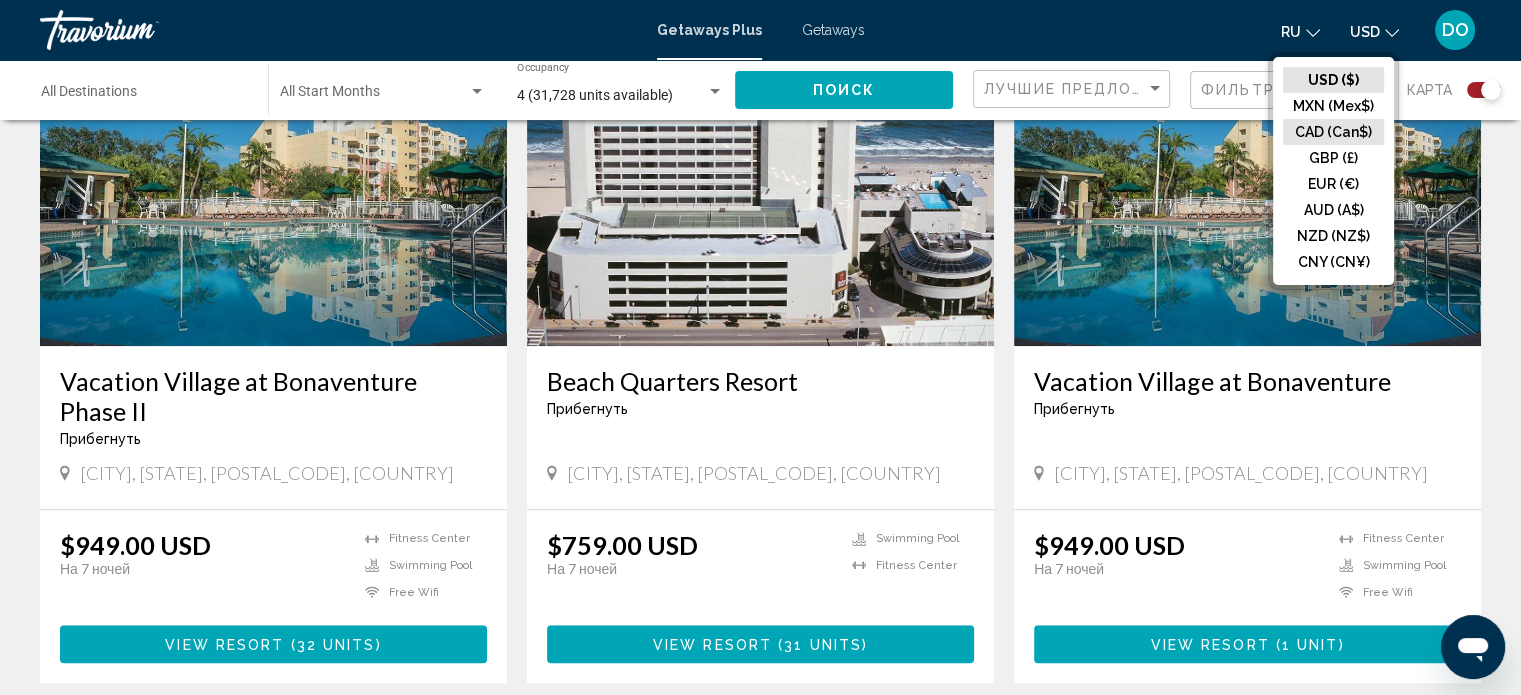 click on "CAD (Can$)" 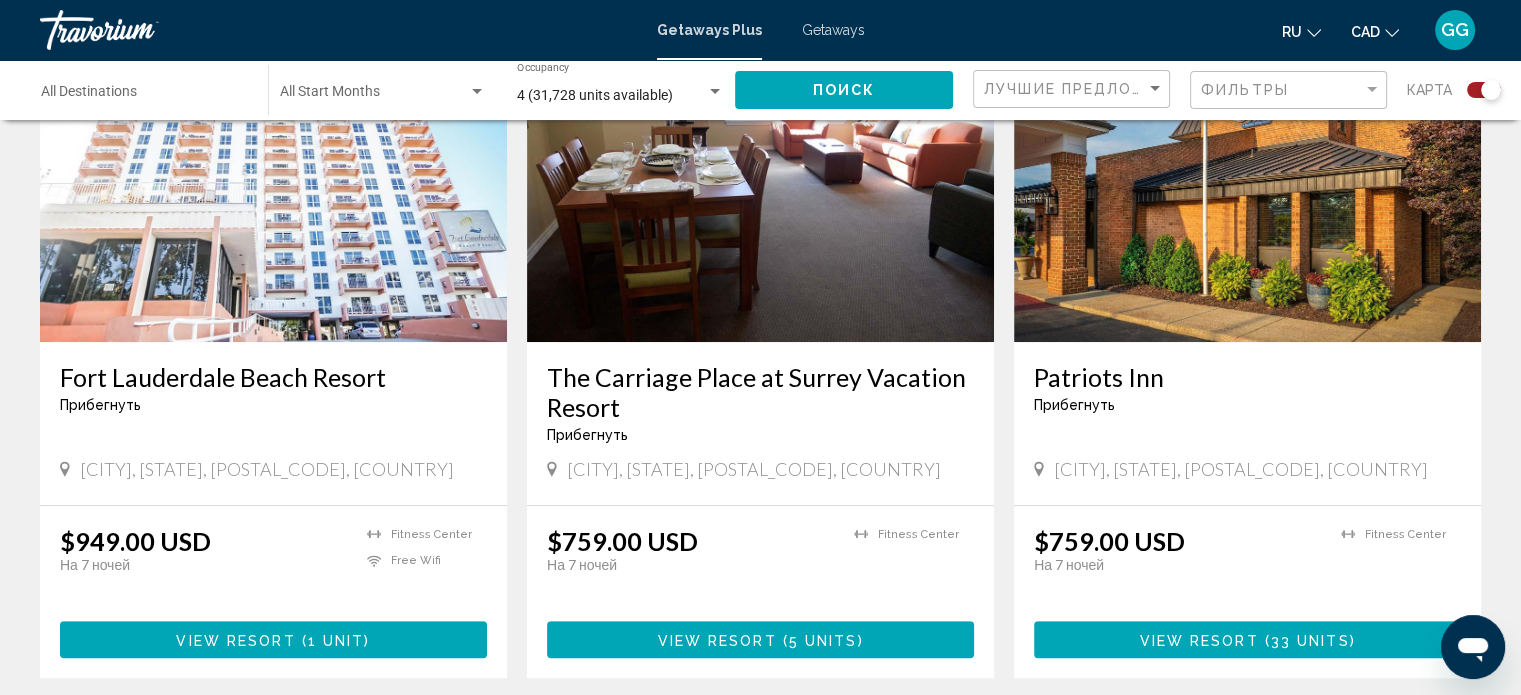scroll, scrollTop: 700, scrollLeft: 0, axis: vertical 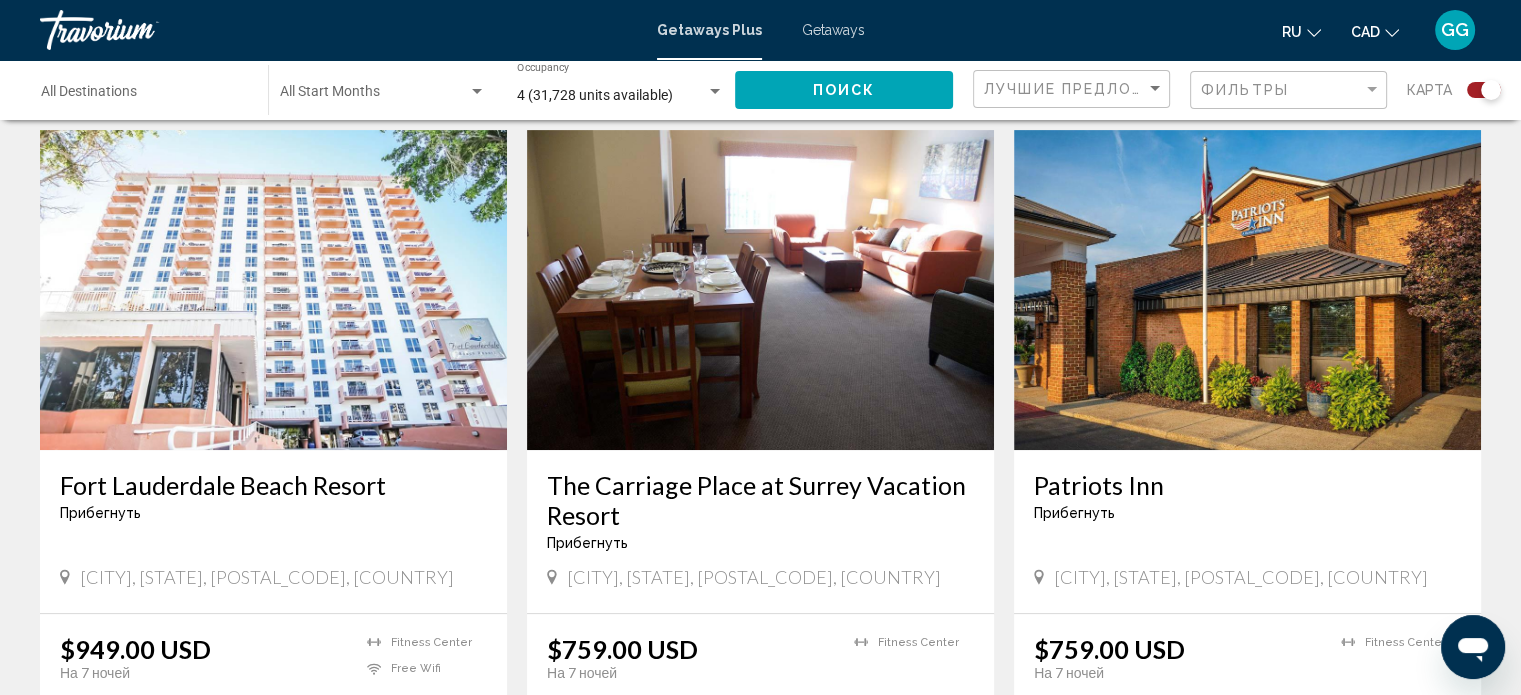 click at bounding box center (760, 290) 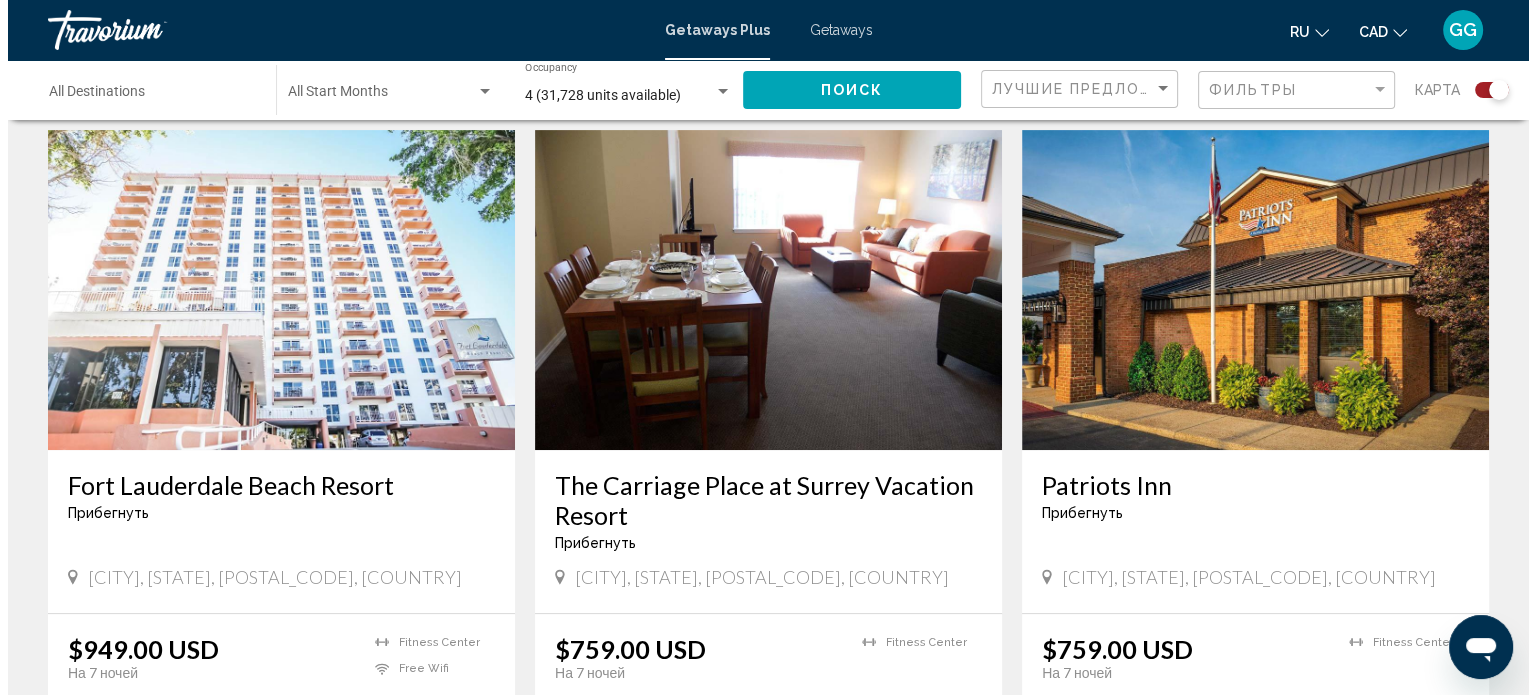 scroll, scrollTop: 0, scrollLeft: 0, axis: both 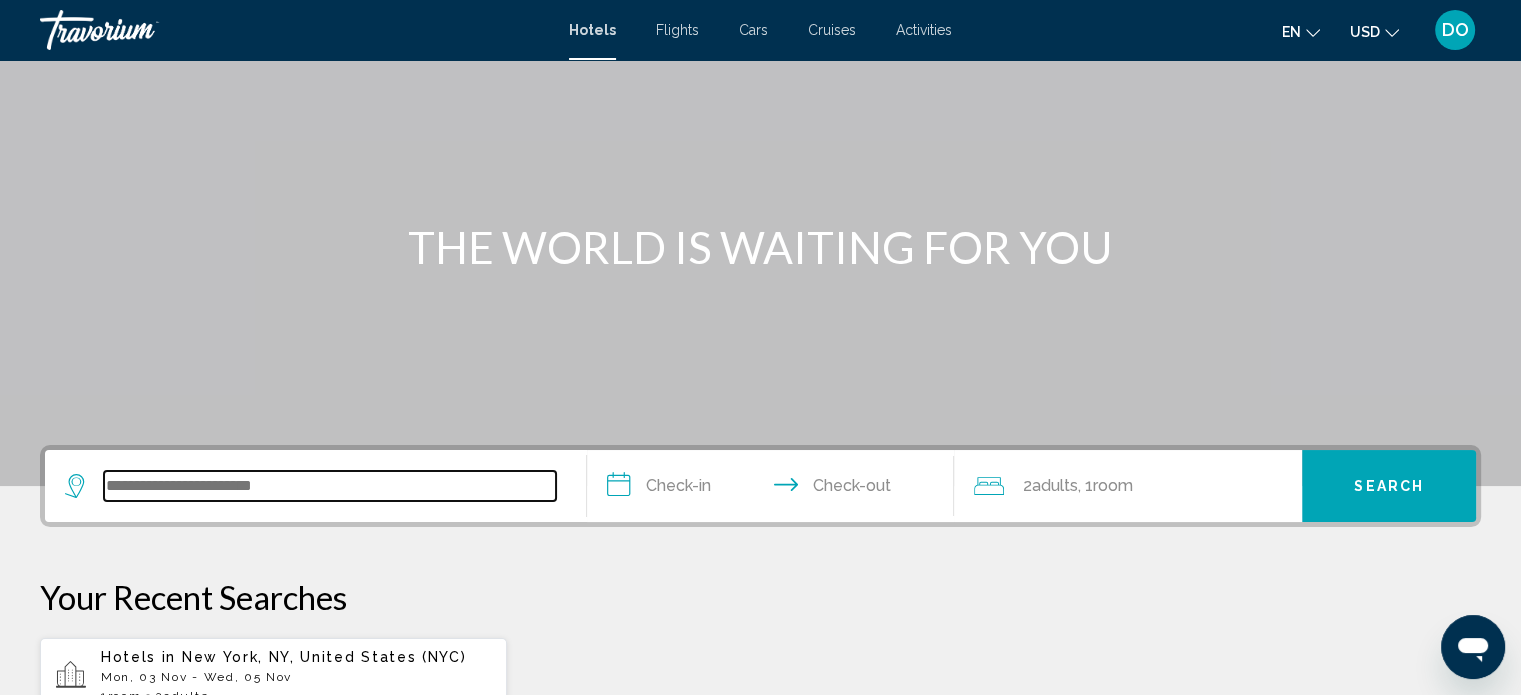 click at bounding box center [330, 486] 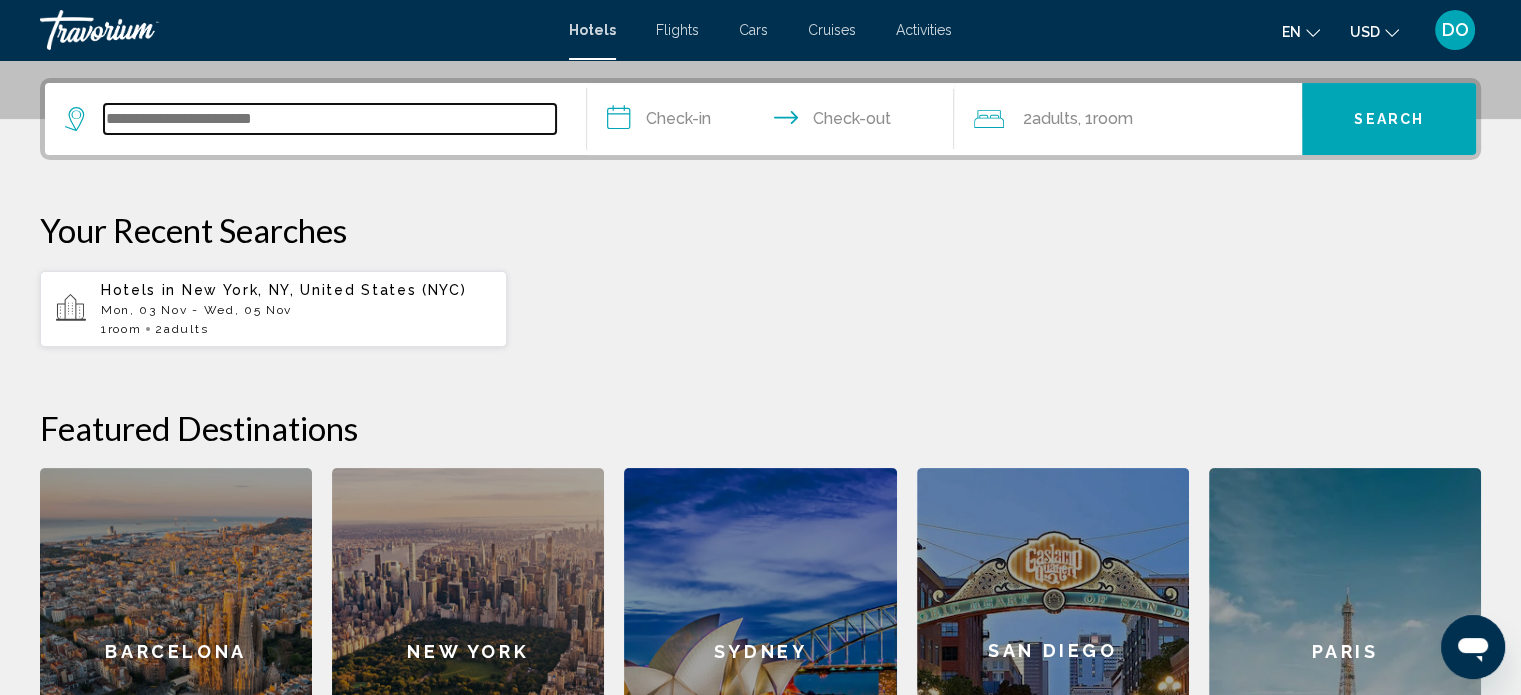 scroll, scrollTop: 493, scrollLeft: 0, axis: vertical 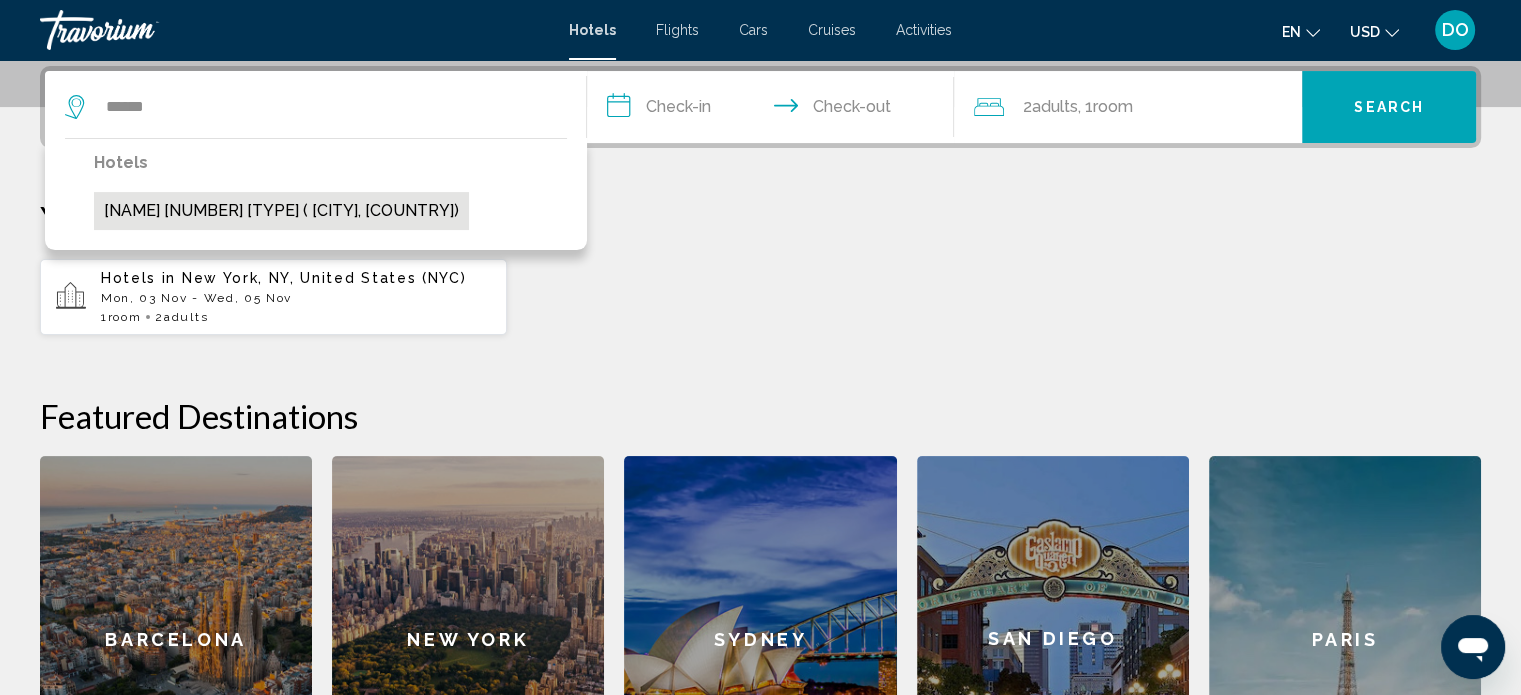 click on "[NAME] [NUMBER] [TYPE] ( [CITY], [COUNTRY])" at bounding box center (281, 211) 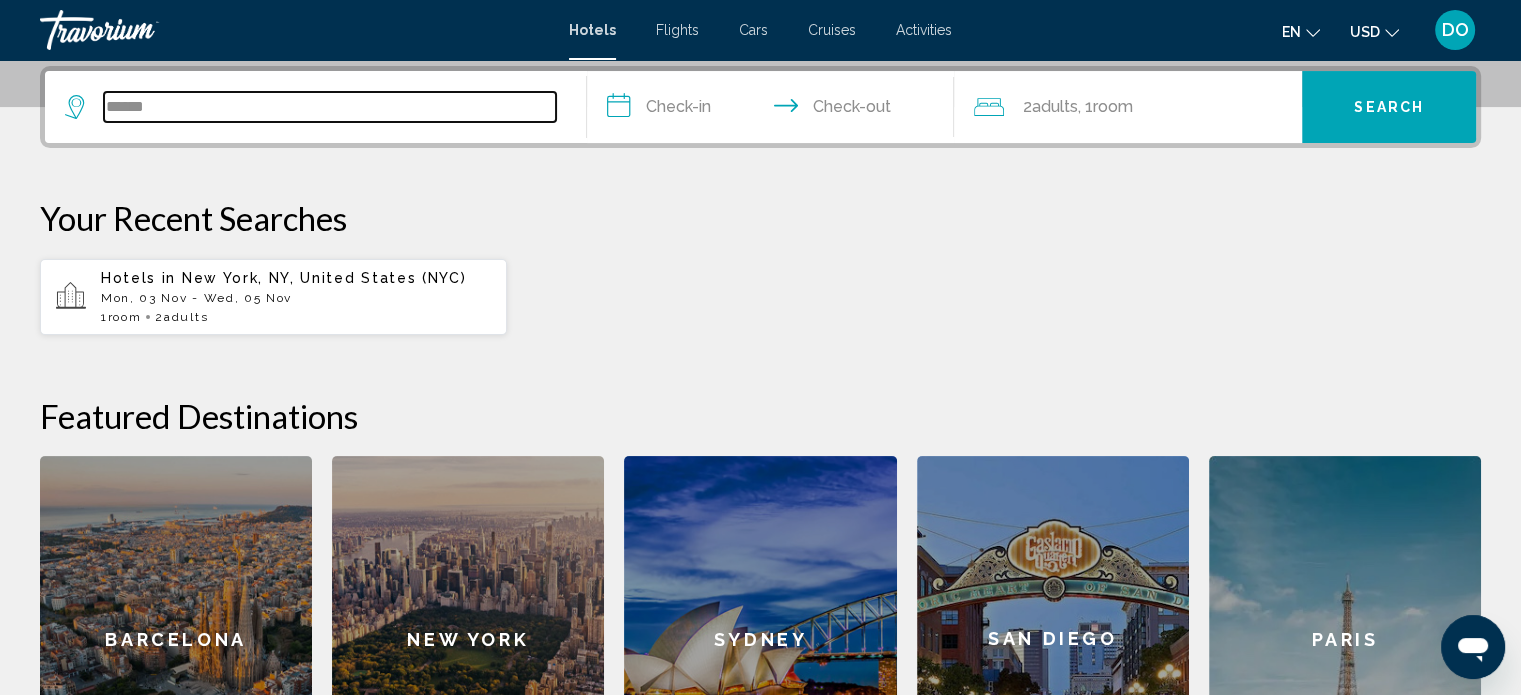type on "**********" 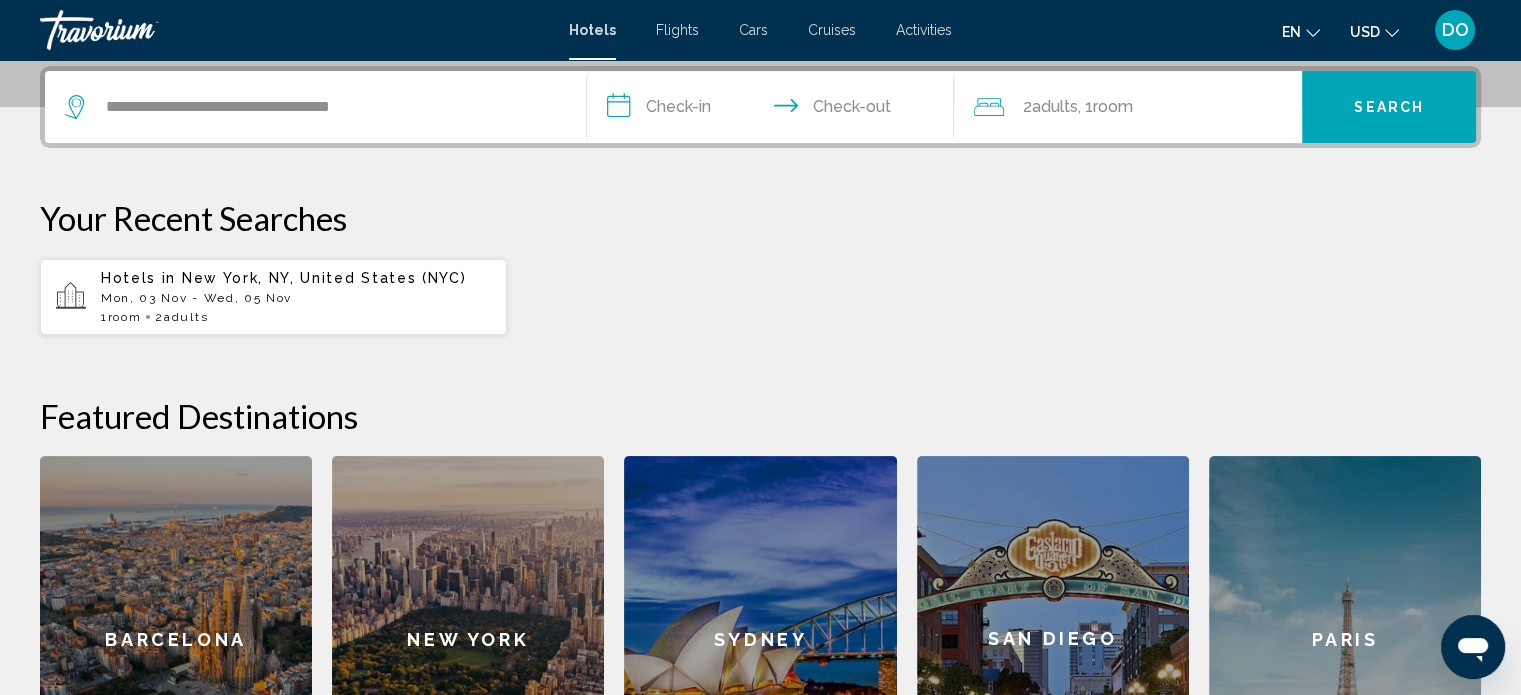 click on "**********" at bounding box center (775, 110) 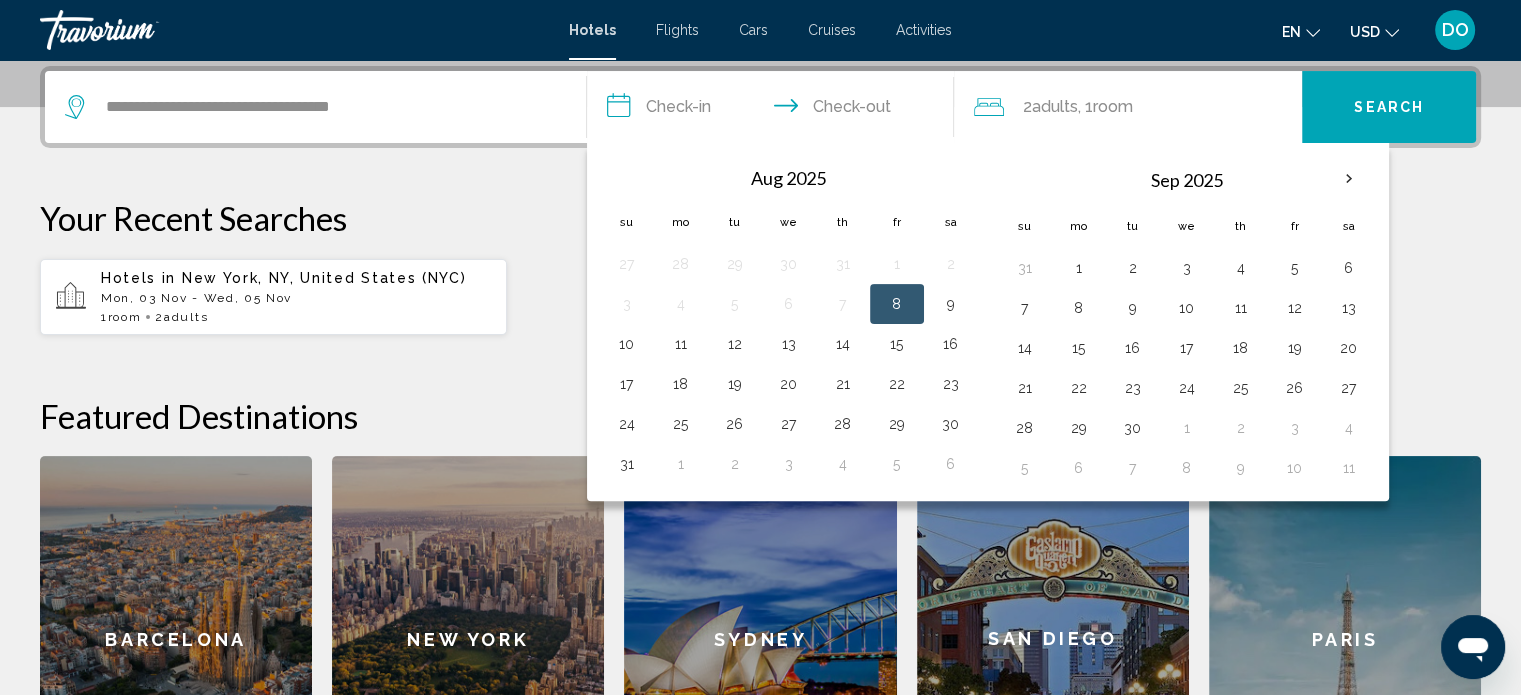 click on "8" at bounding box center [897, 304] 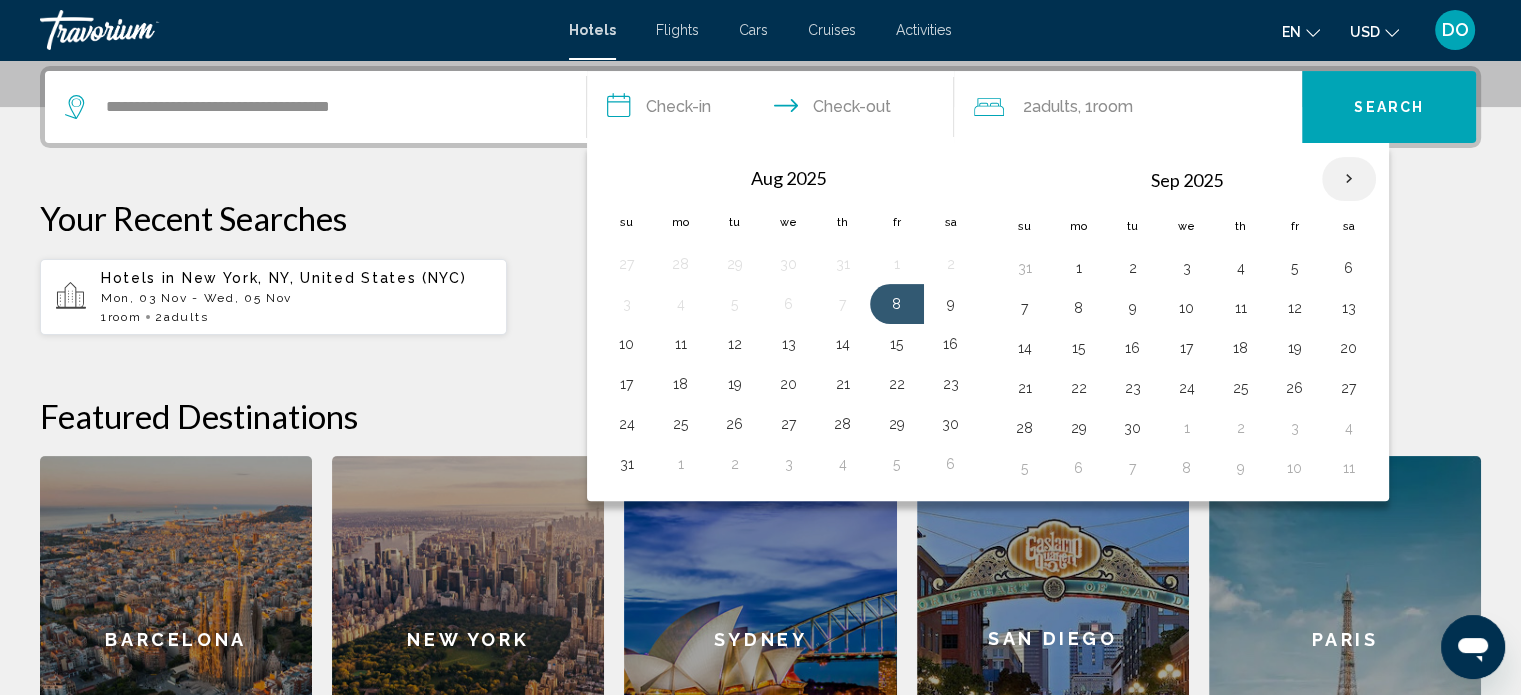click at bounding box center (1349, 179) 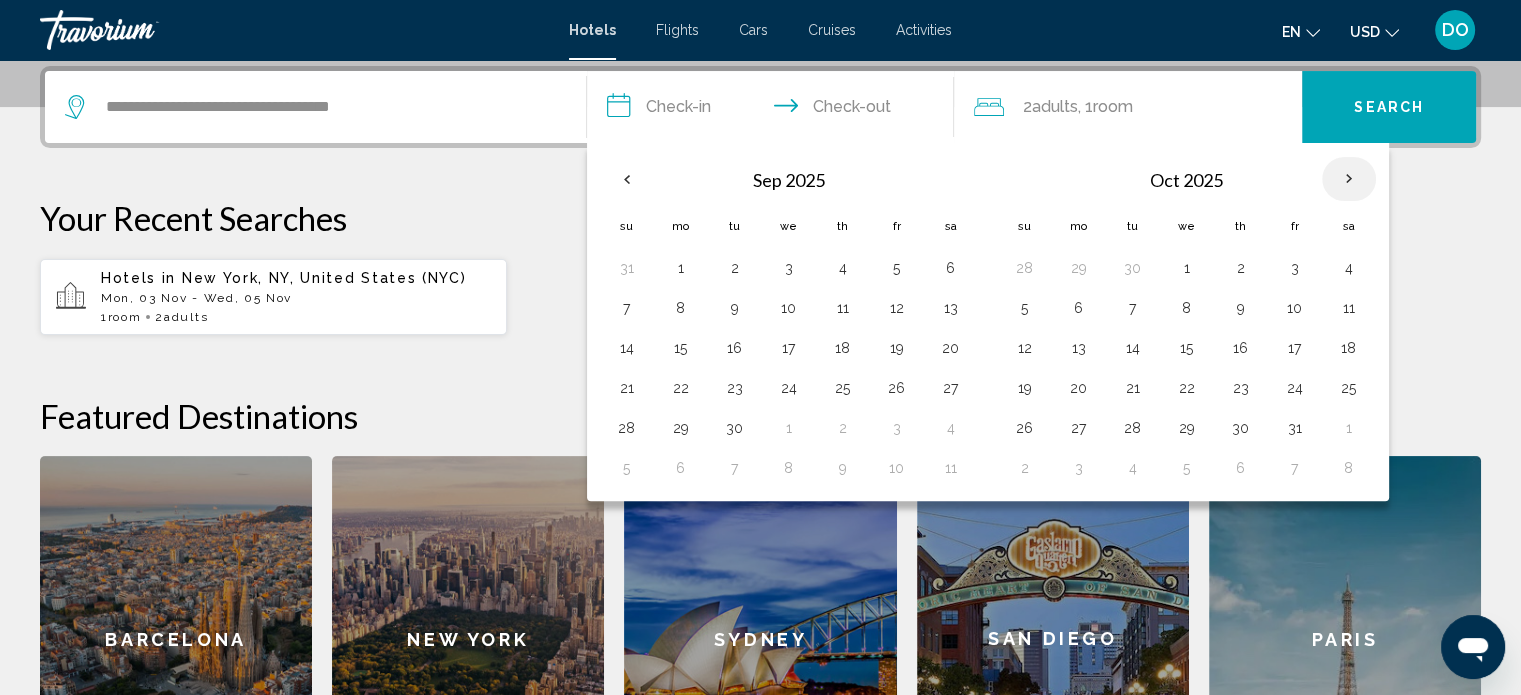 click at bounding box center [1349, 179] 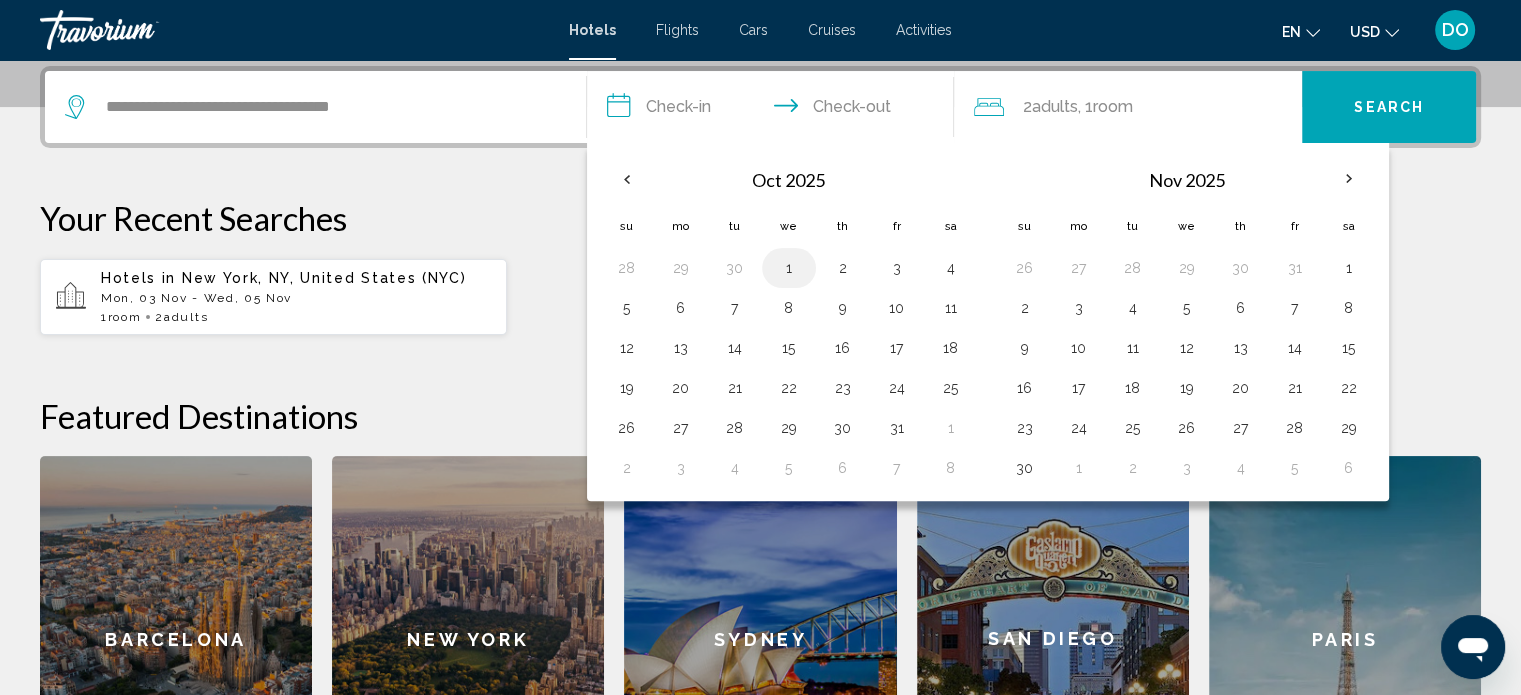 click on "1" at bounding box center [789, 268] 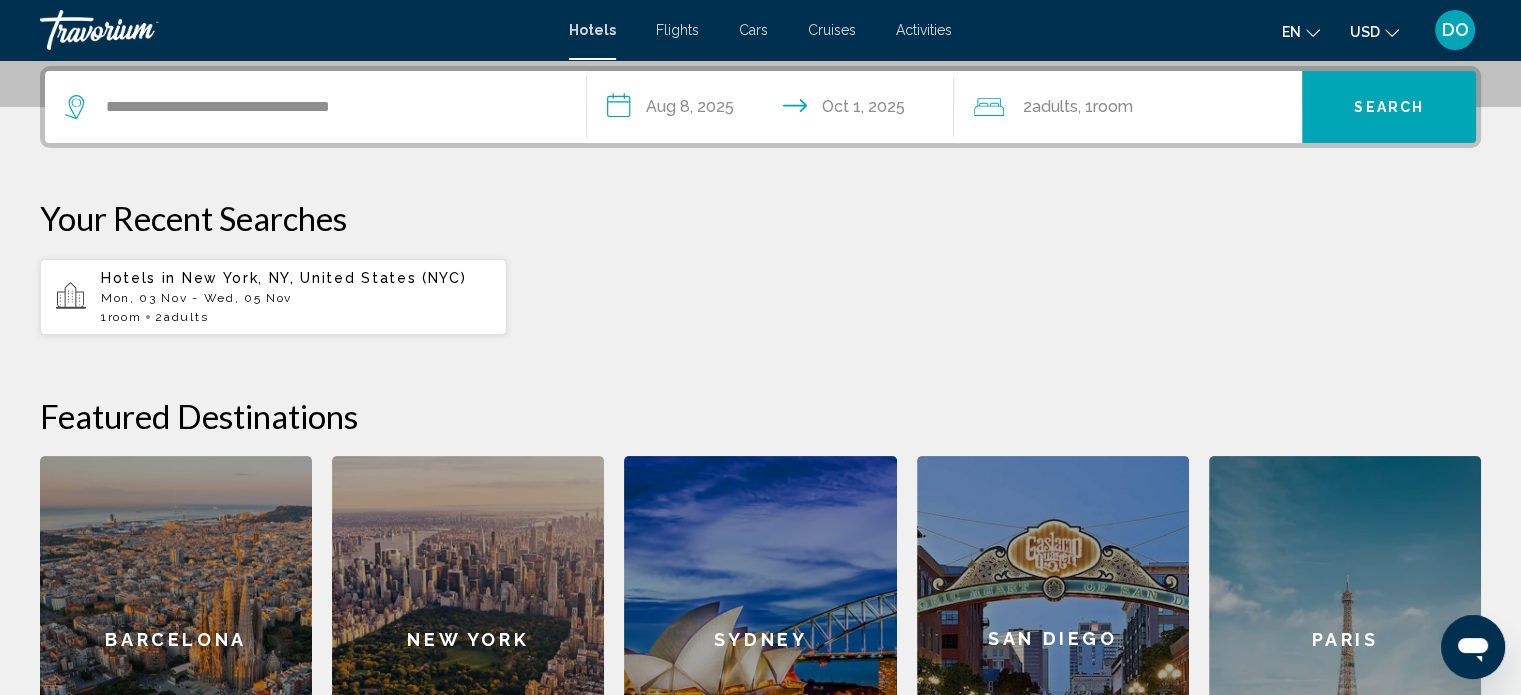click on "**********" at bounding box center [775, 110] 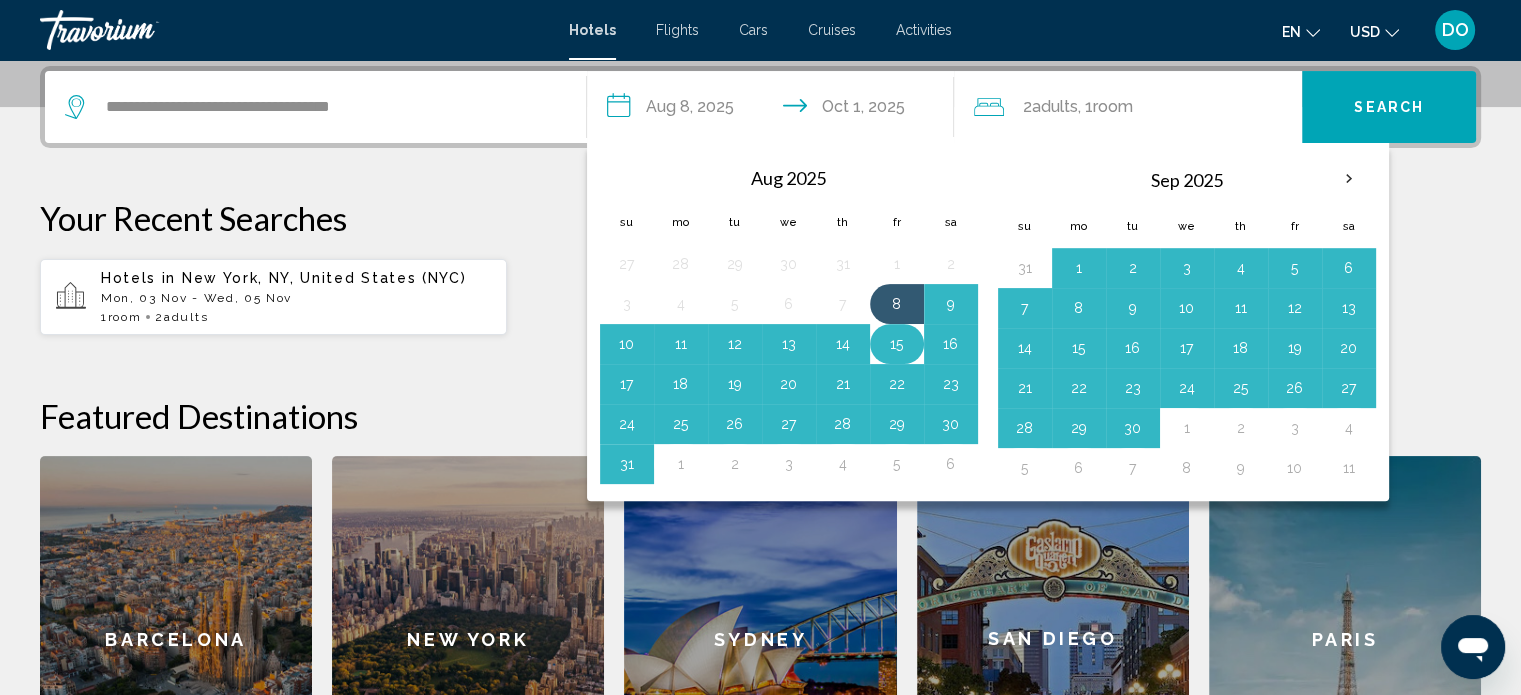 click on "15" at bounding box center [897, 344] 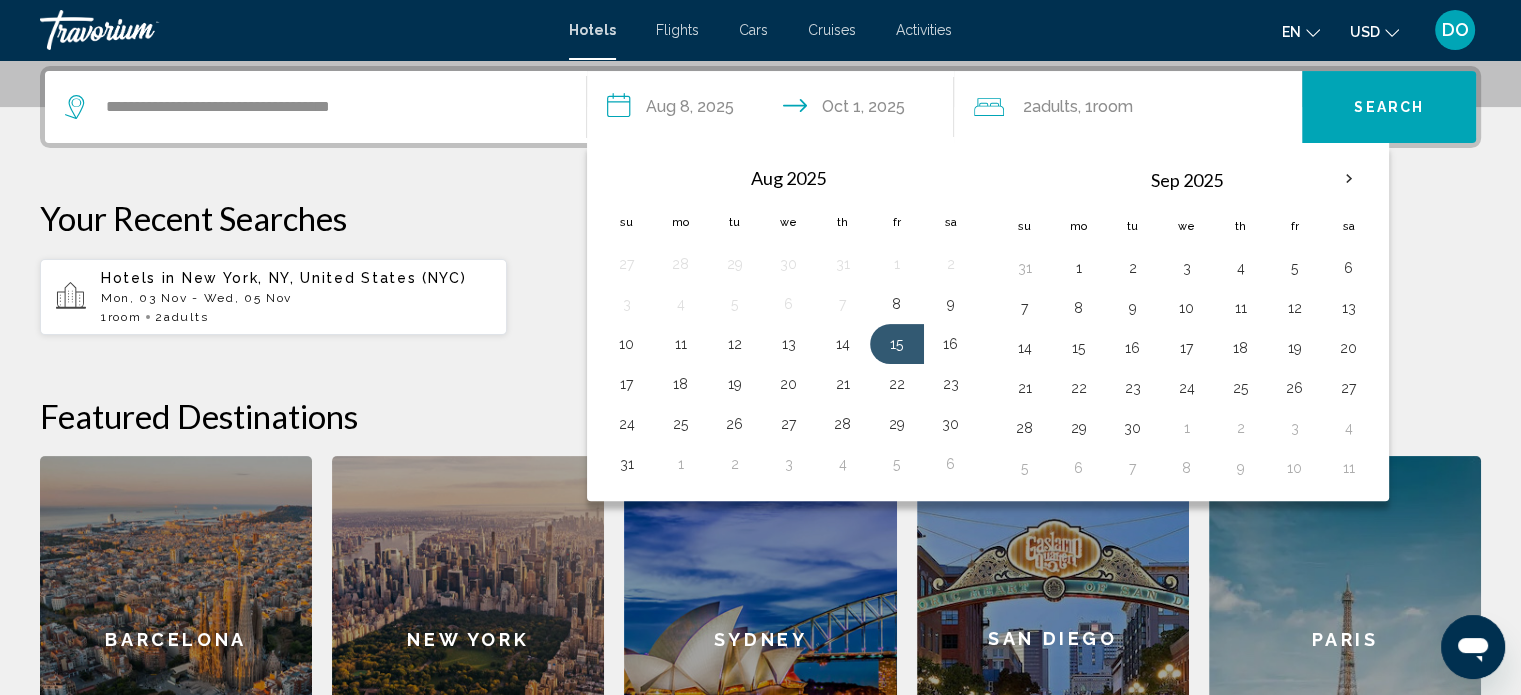 click on "**********" at bounding box center [775, 110] 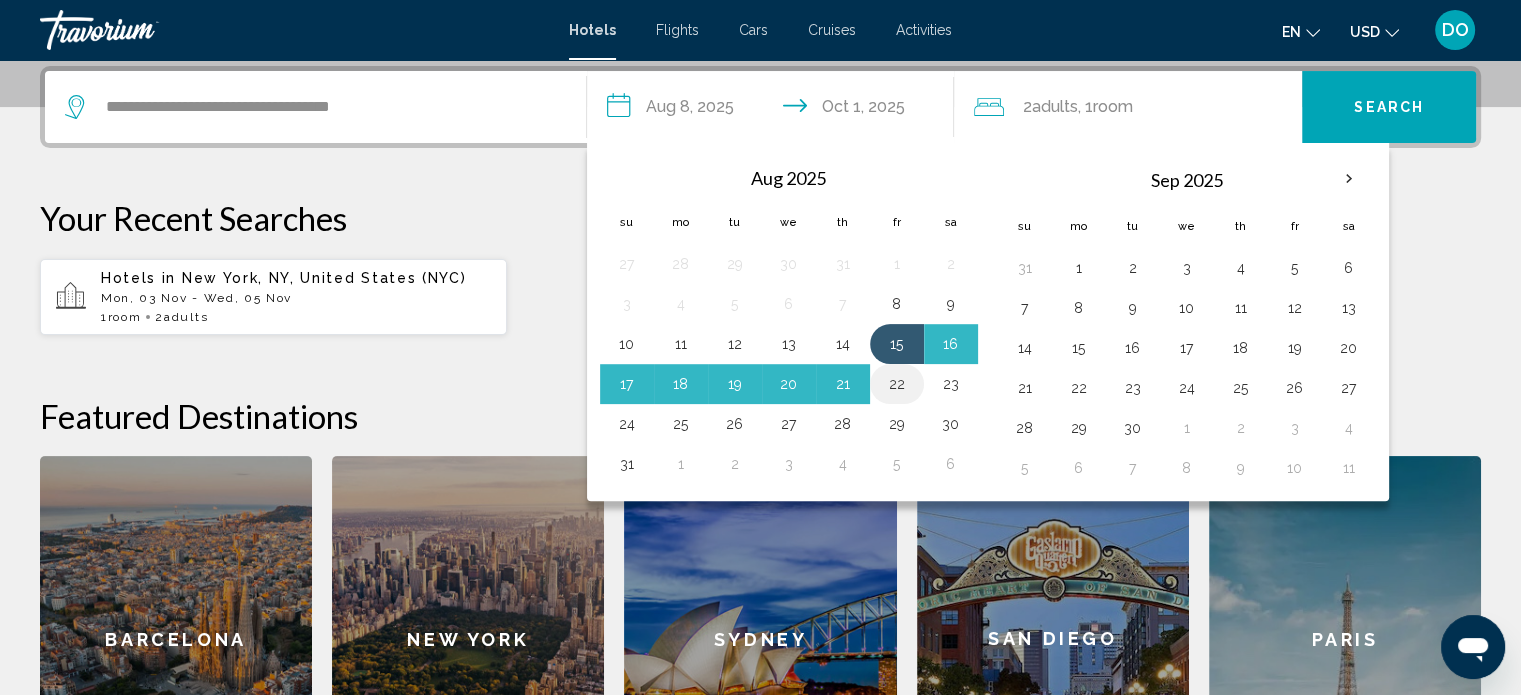 click on "22" at bounding box center [897, 384] 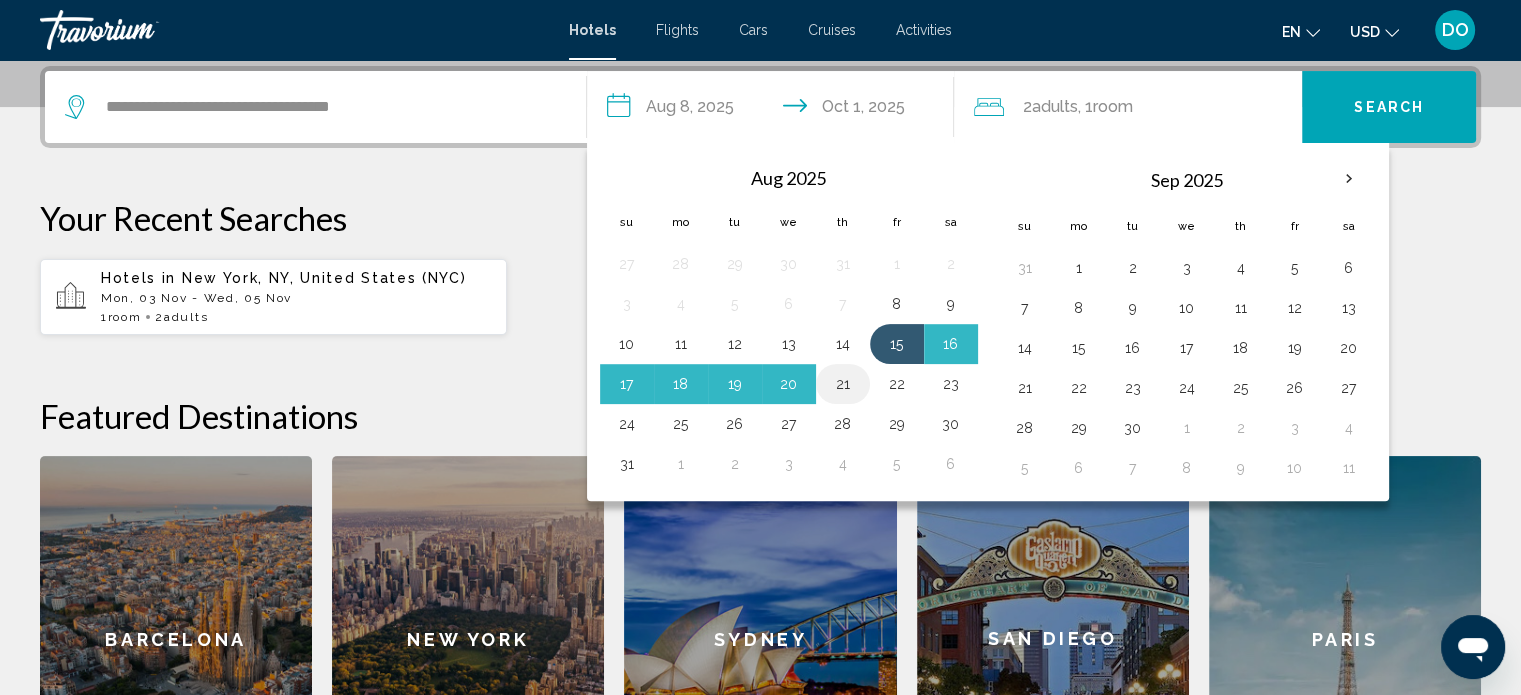 click on "21" at bounding box center [843, 384] 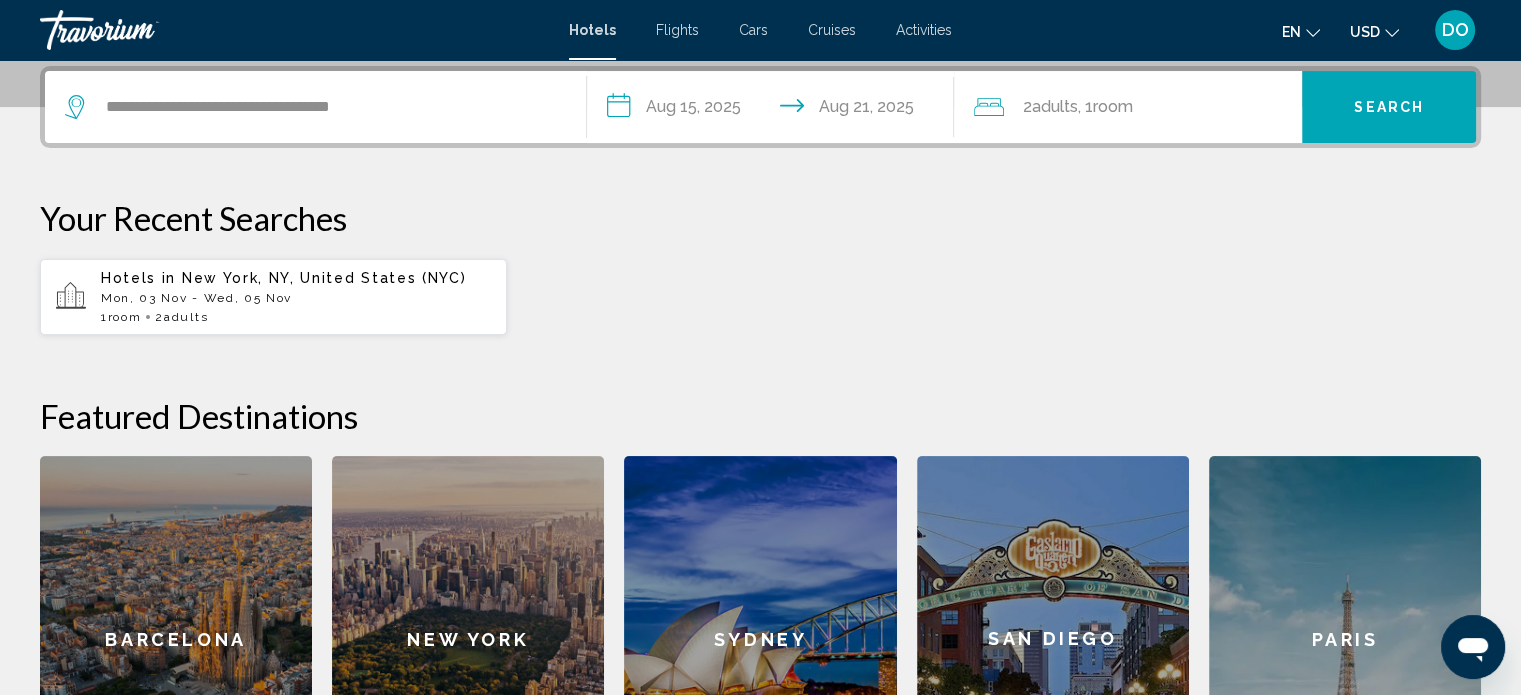 click on "Search" at bounding box center (1389, 108) 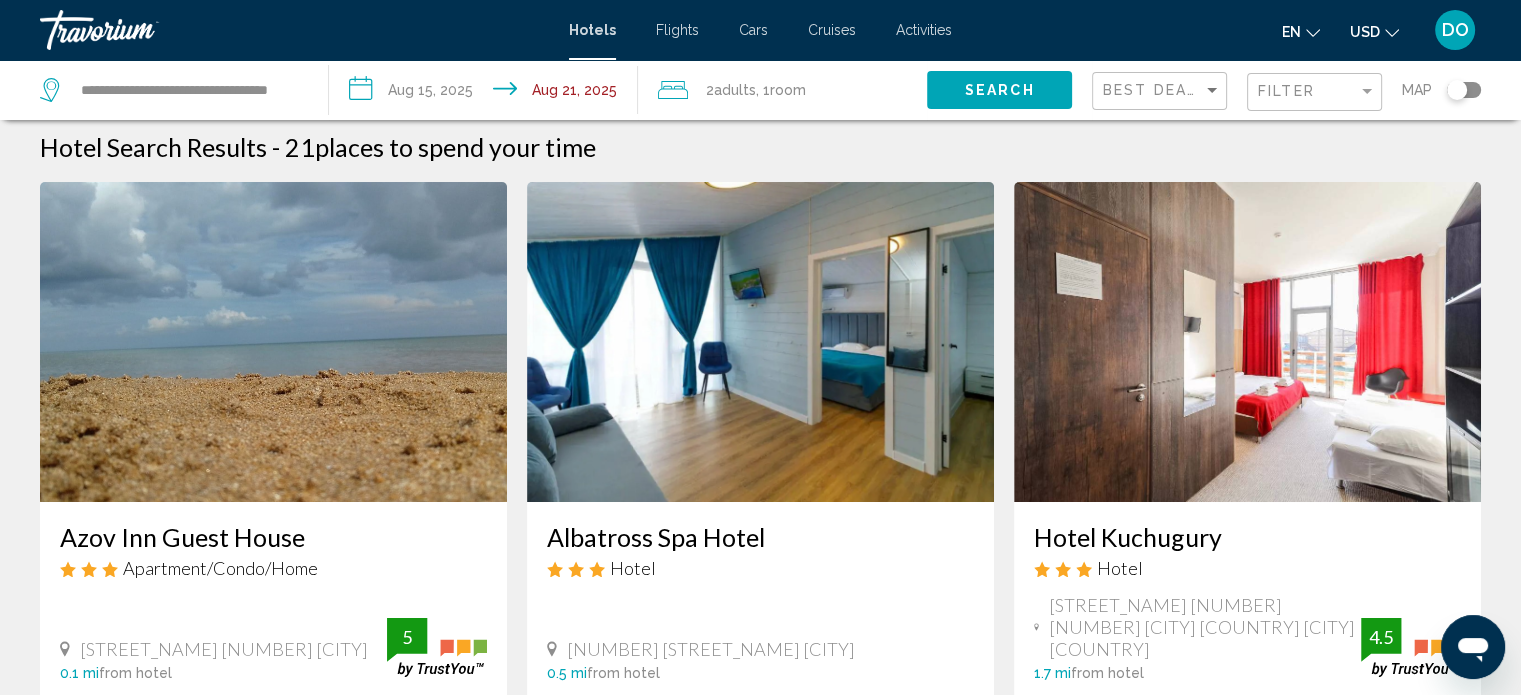 scroll, scrollTop: 0, scrollLeft: 0, axis: both 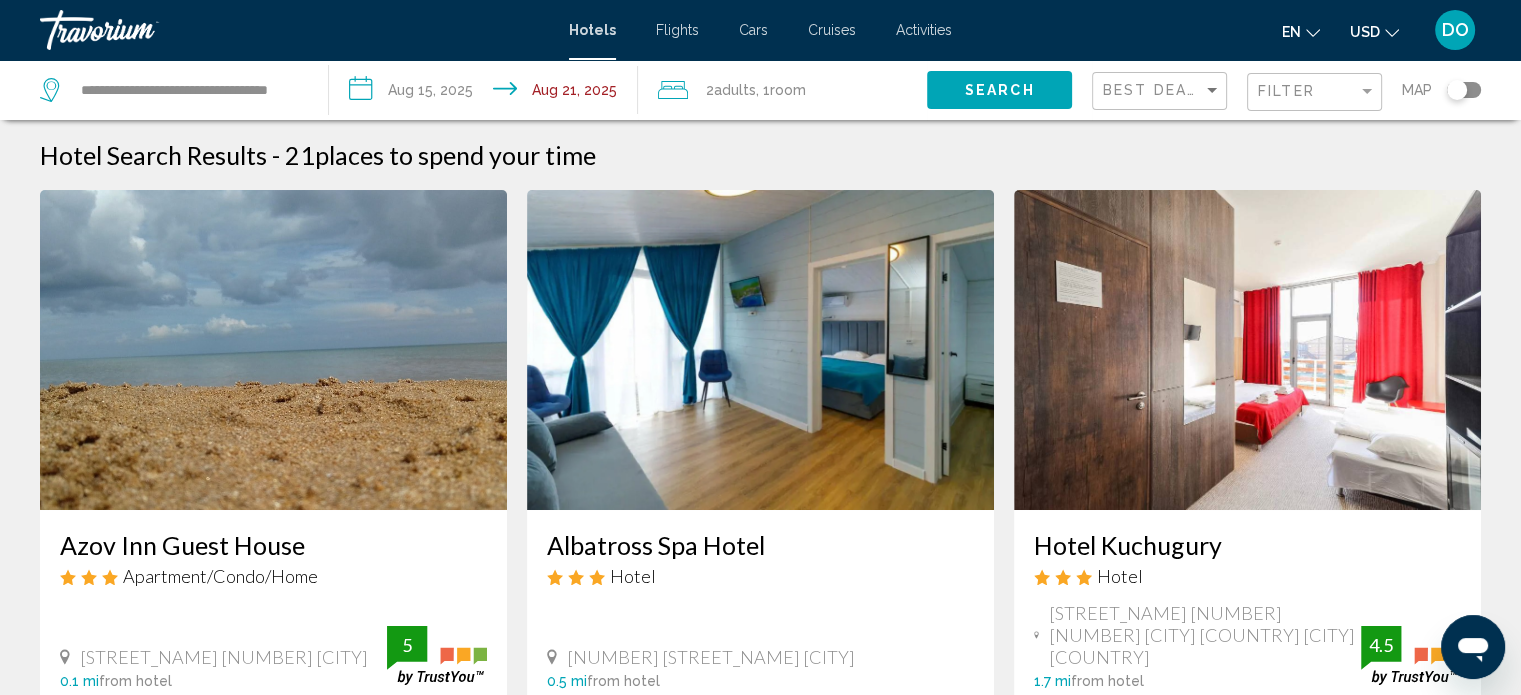 click 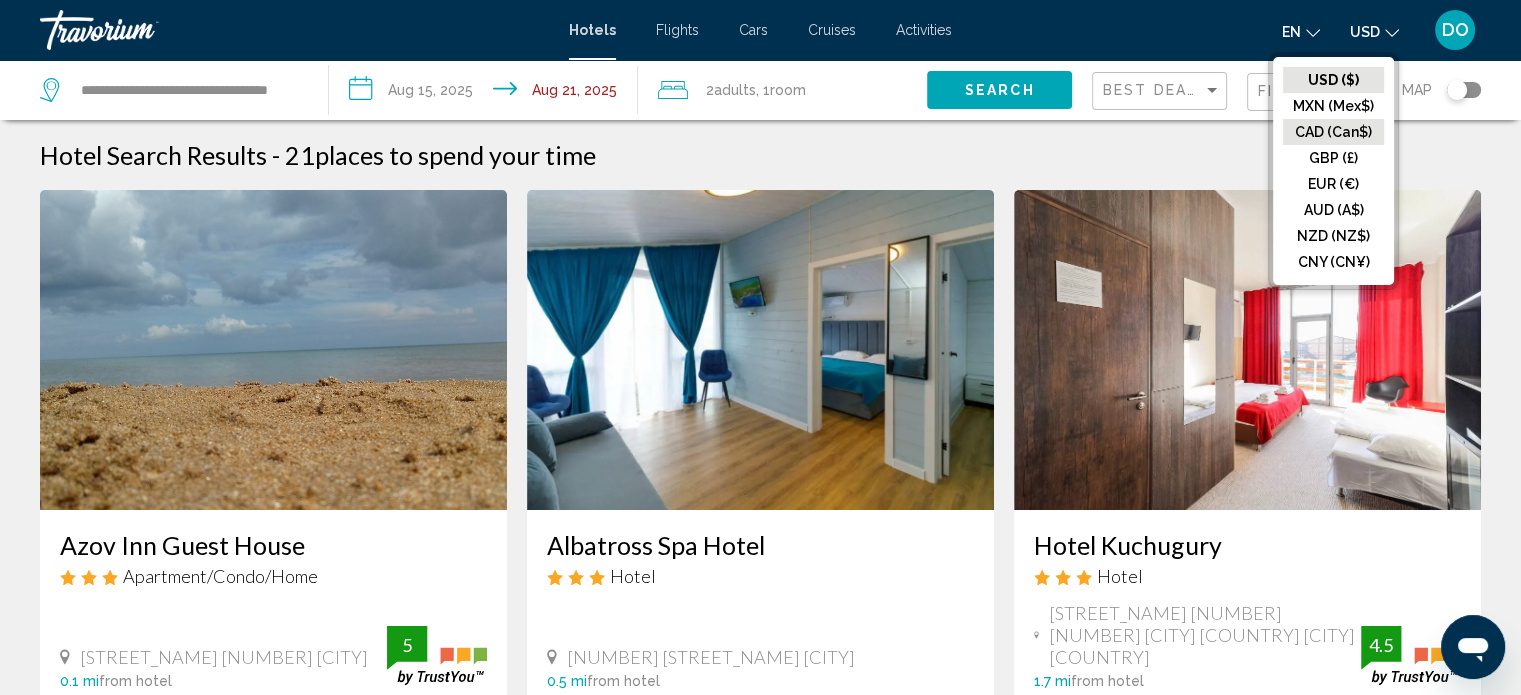 click on "CAD (Can$)" 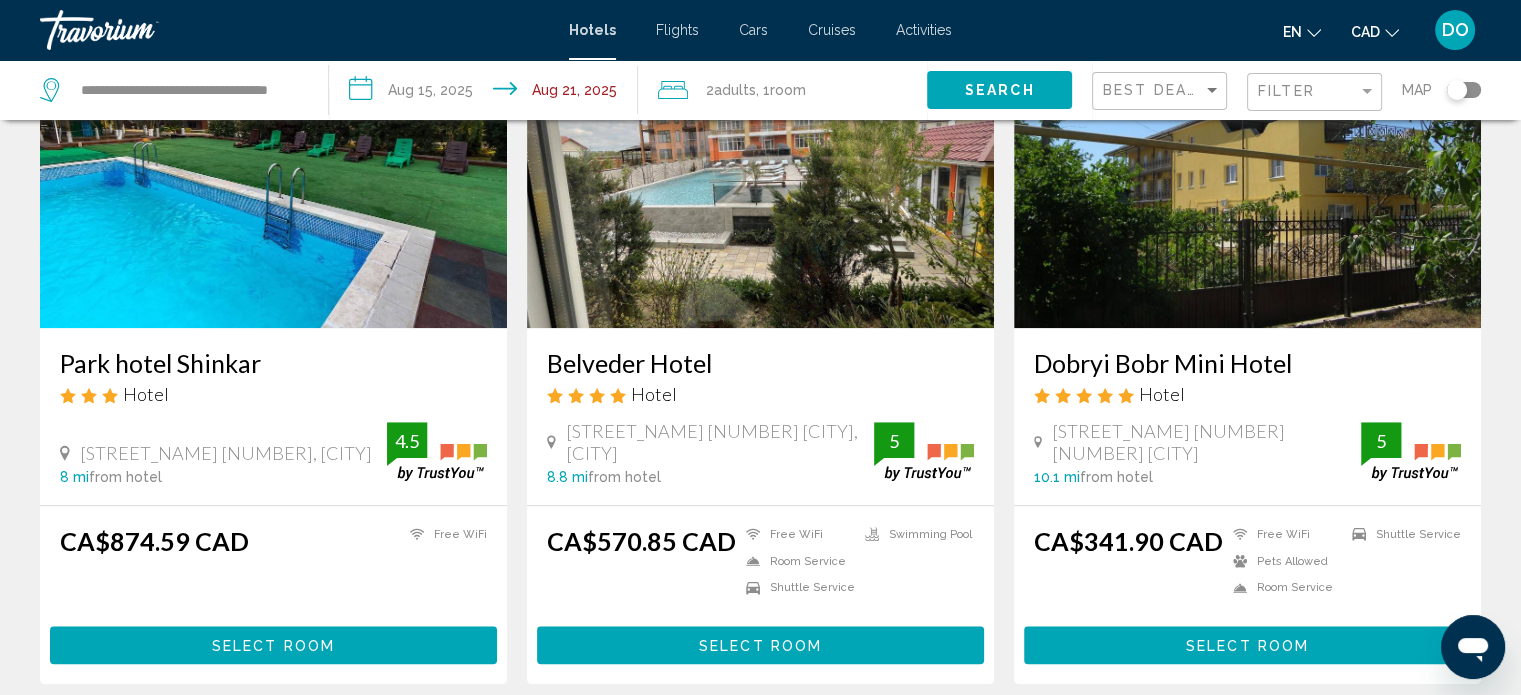 scroll, scrollTop: 1700, scrollLeft: 0, axis: vertical 